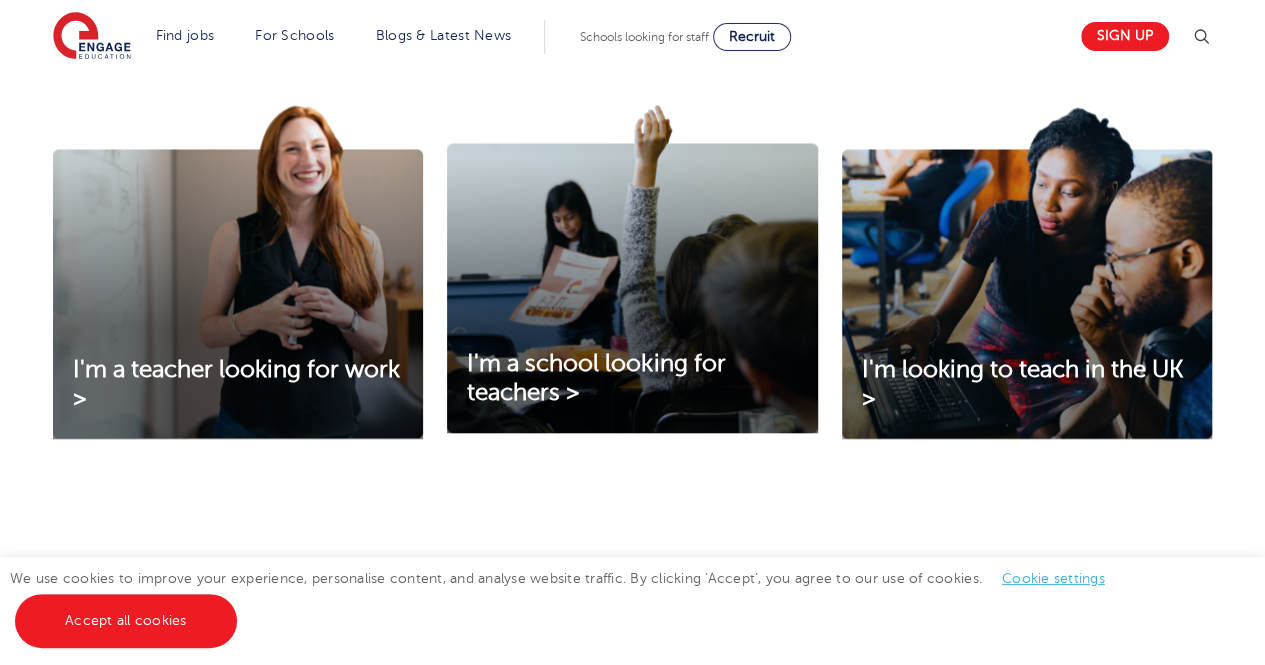scroll, scrollTop: 680, scrollLeft: 0, axis: vertical 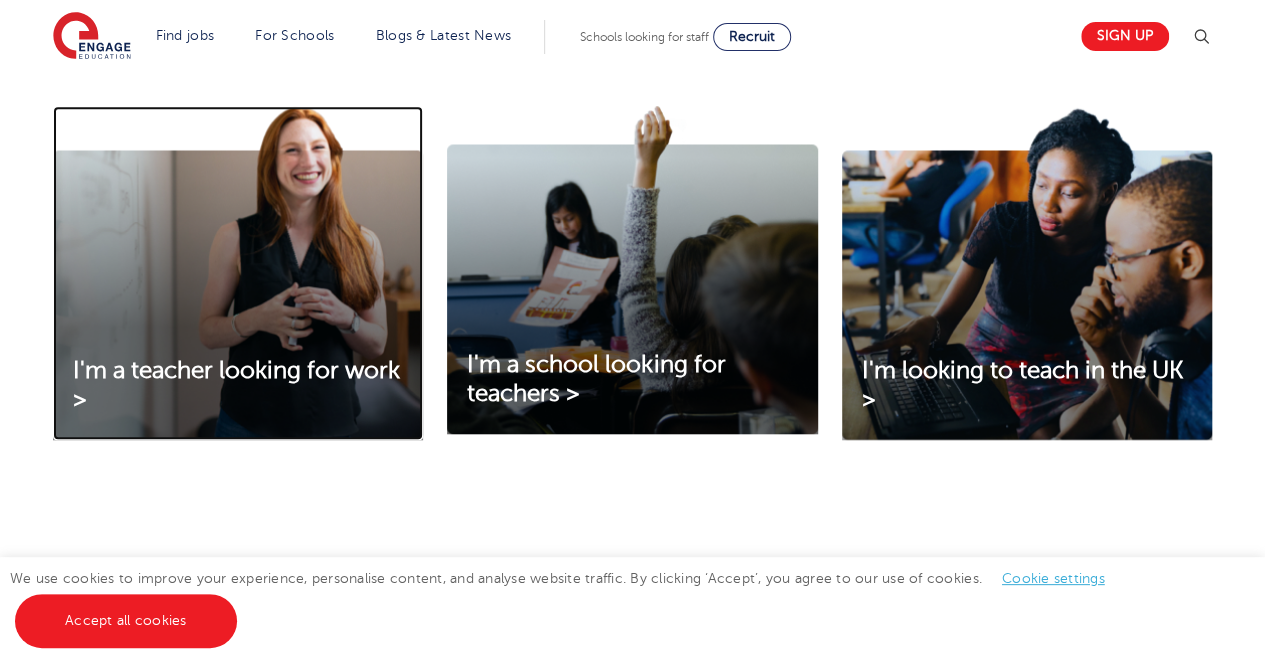 click at bounding box center (238, 273) 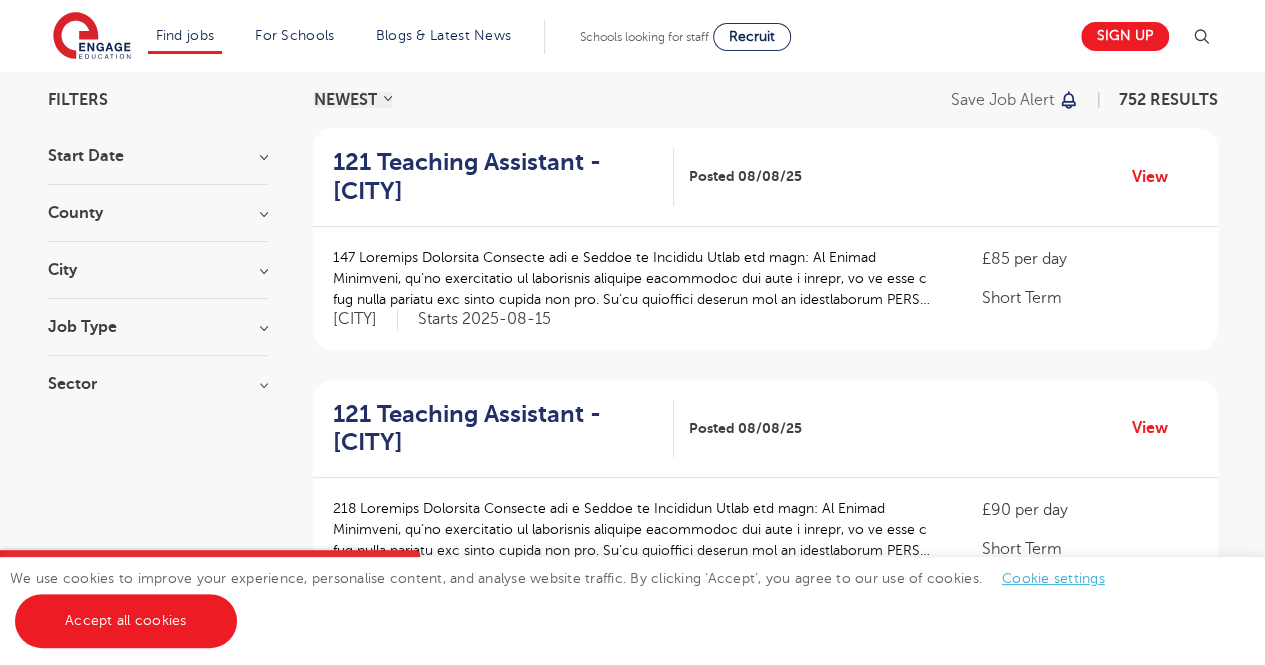 scroll, scrollTop: 0, scrollLeft: 0, axis: both 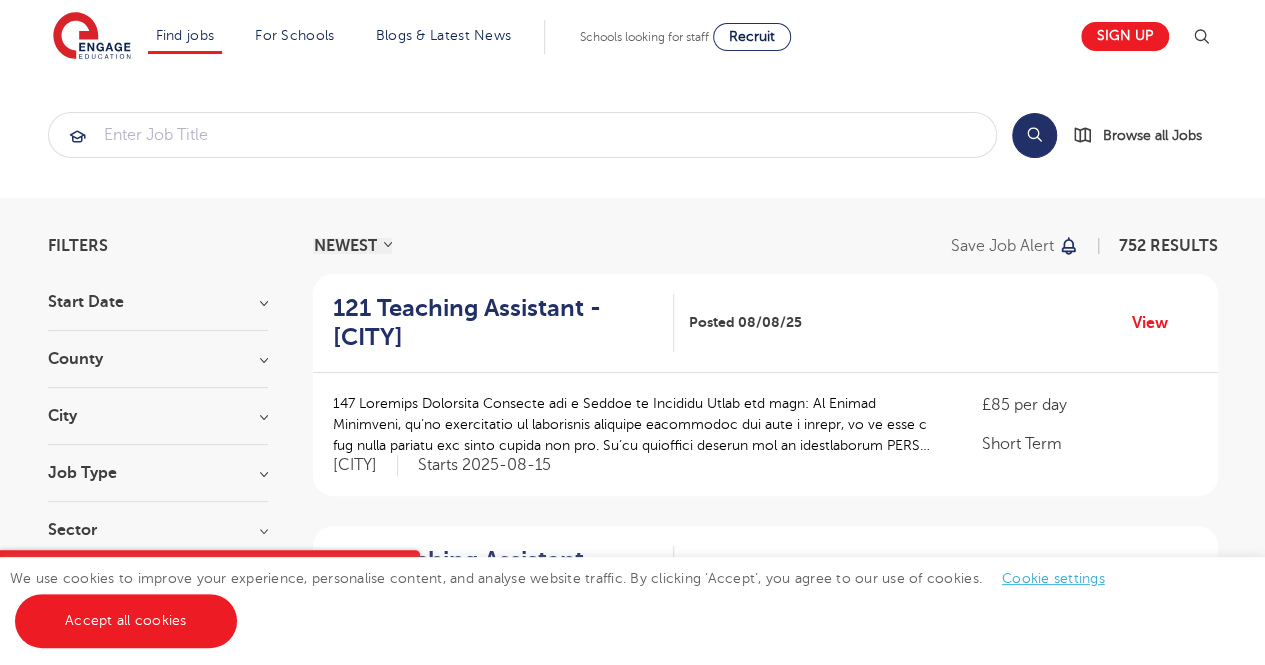click on "City" at bounding box center [158, 416] 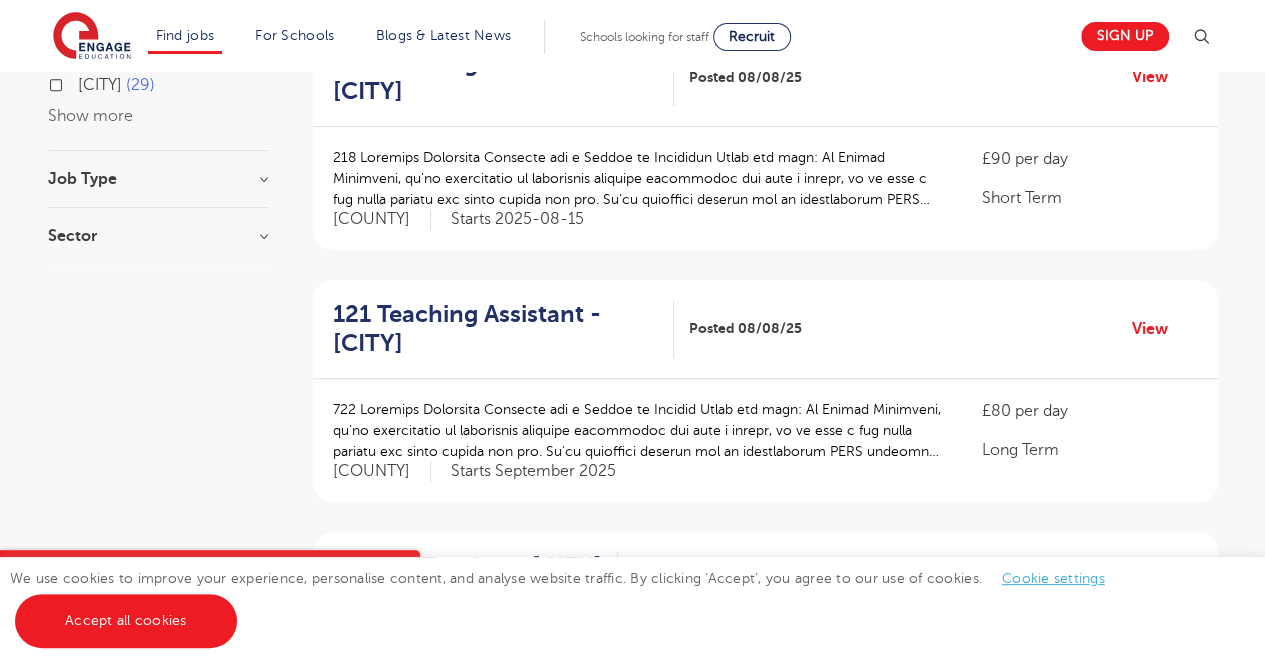 scroll, scrollTop: 498, scrollLeft: 0, axis: vertical 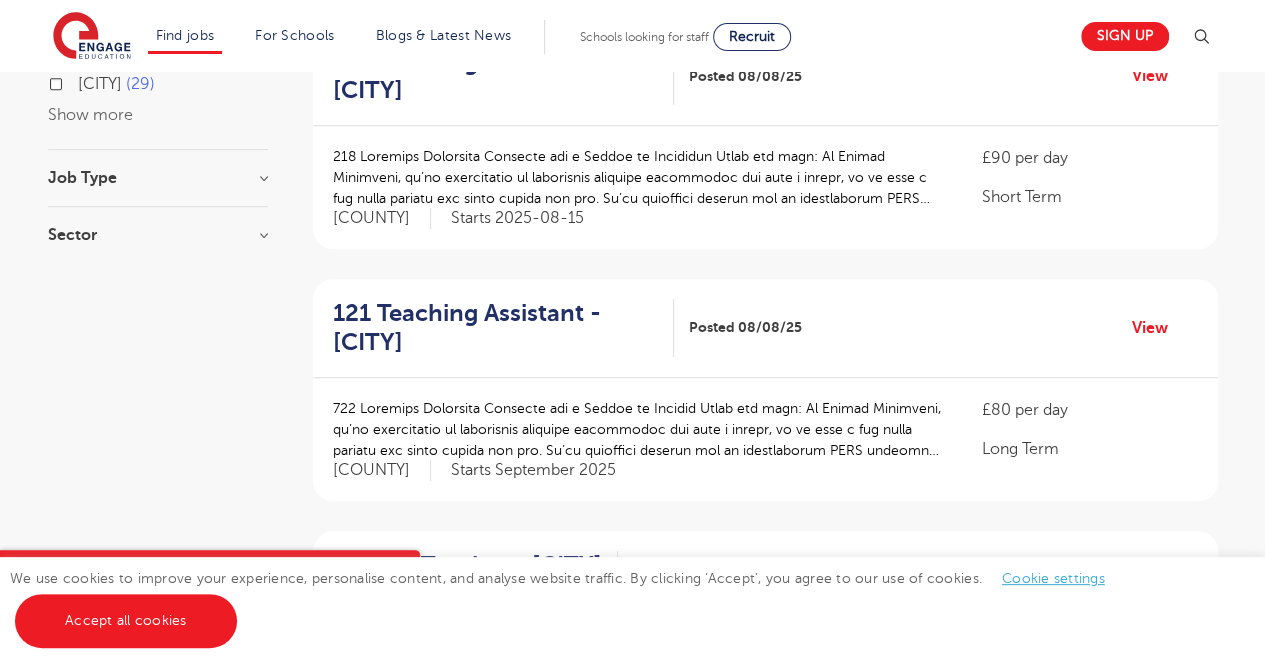 click on "Job Type     Long Term   105       Daily Supply   30       SEND   12       Permanent   10       Support Services   2" at bounding box center [158, 188] 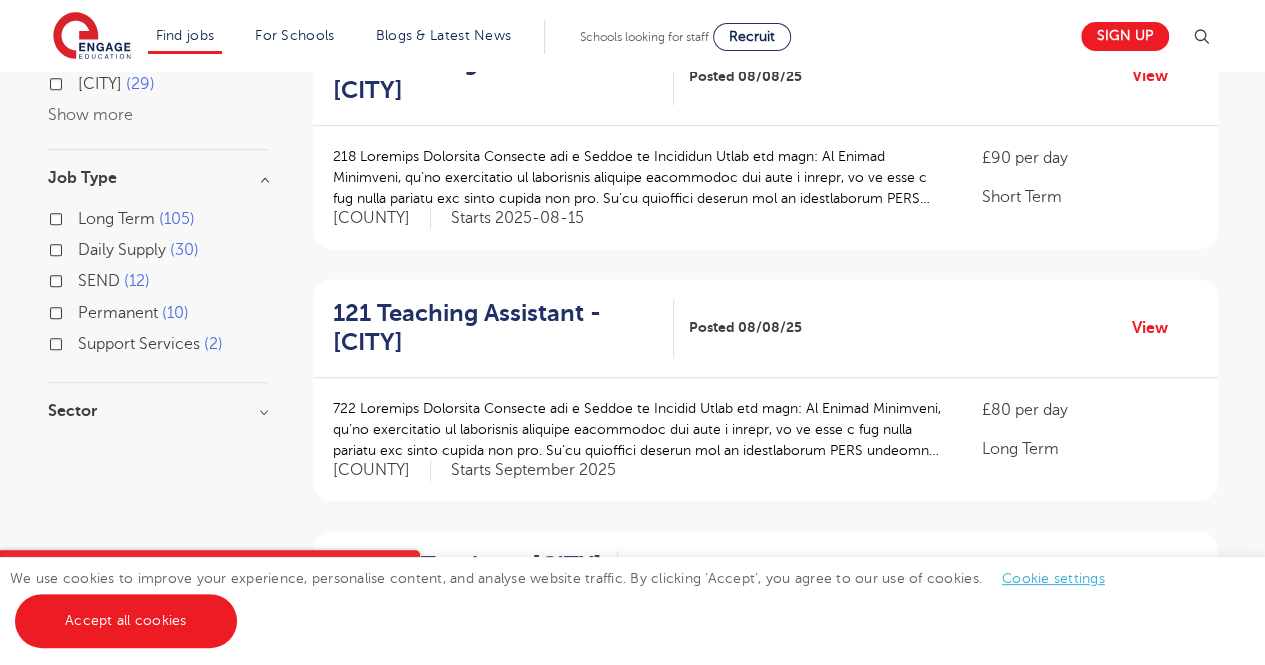 click on "Permanent   10" at bounding box center [133, 313] 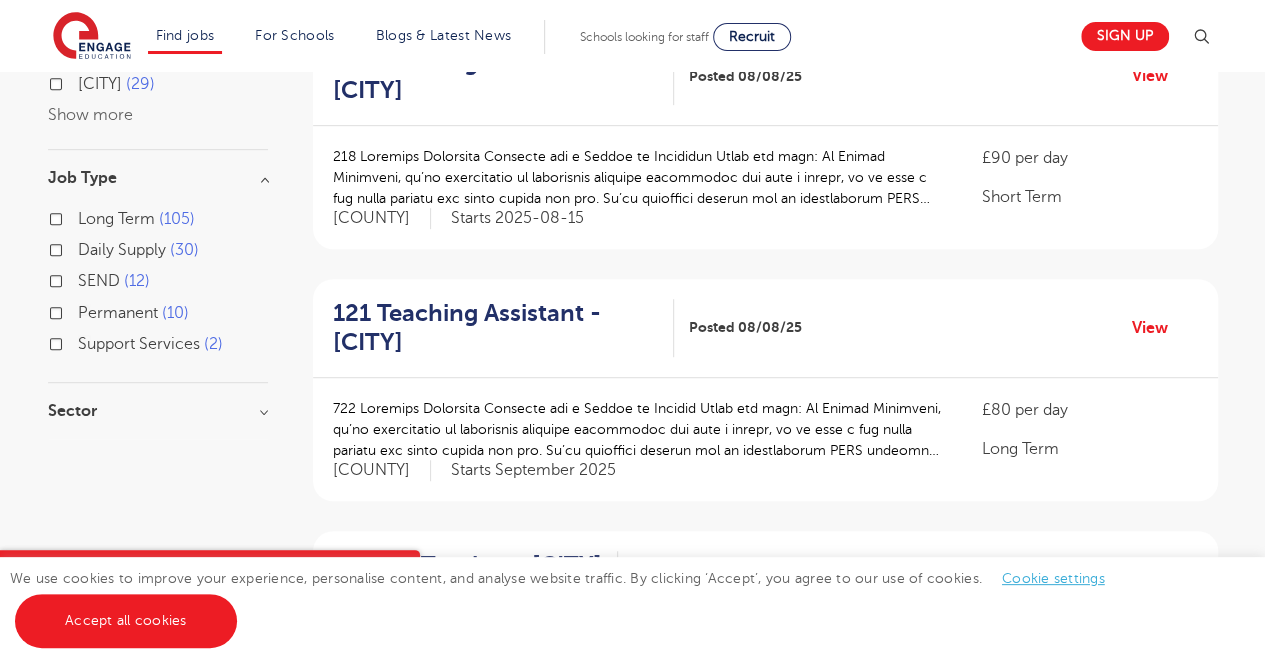 click on "Permanent   10" at bounding box center (84, 310) 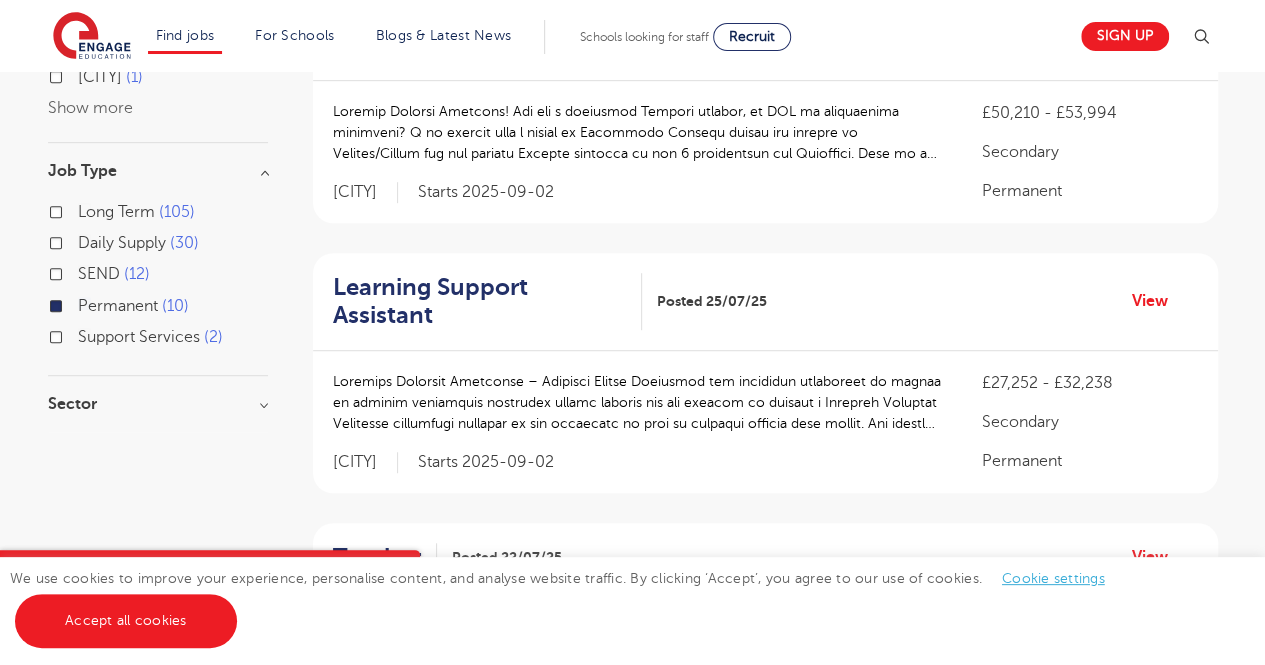 scroll, scrollTop: 507, scrollLeft: 0, axis: vertical 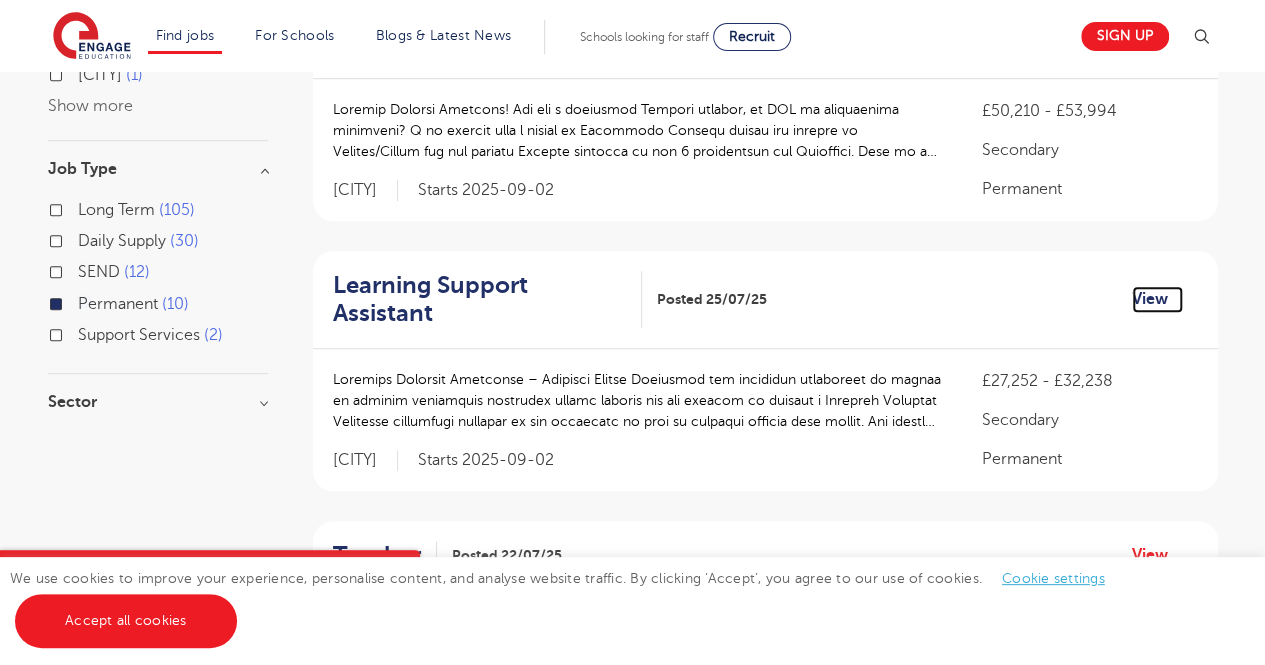 click on "View" at bounding box center [1157, 299] 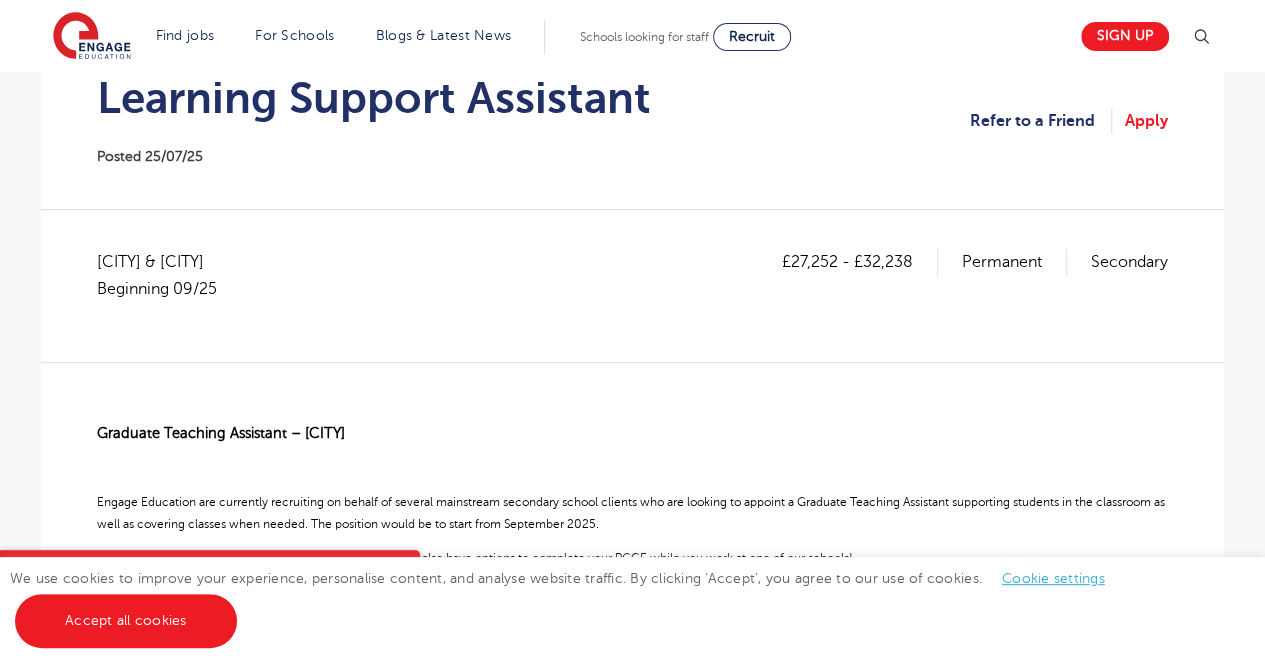 scroll, scrollTop: 218, scrollLeft: 0, axis: vertical 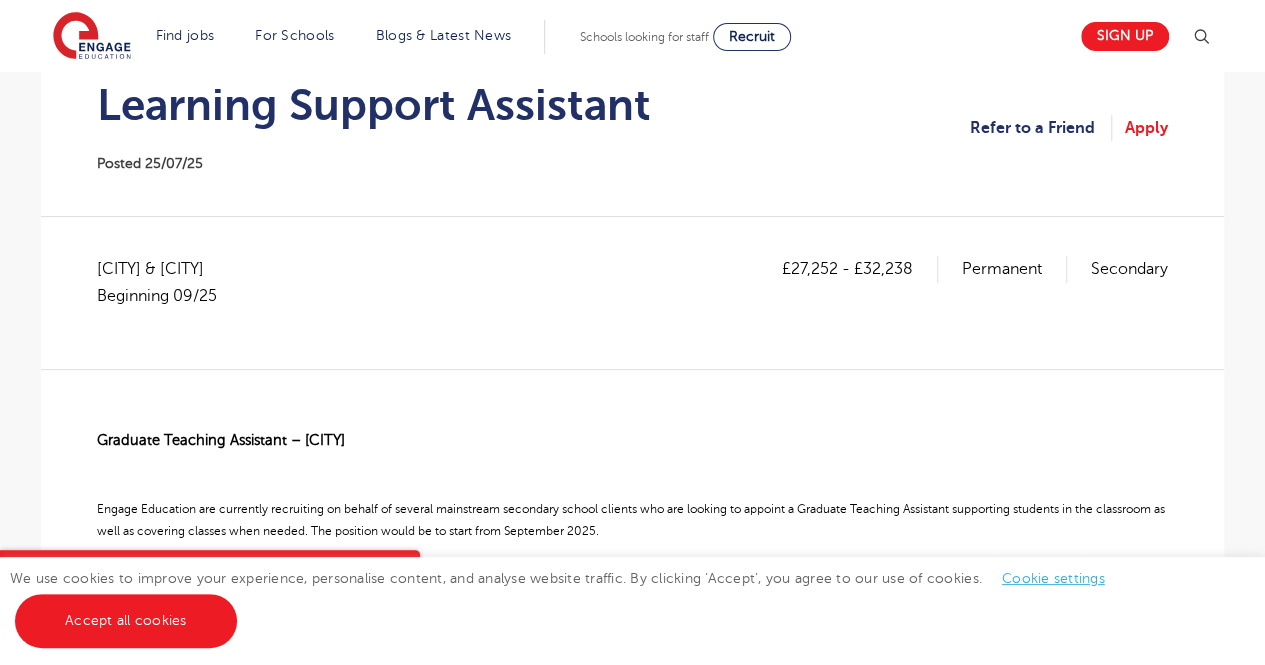 click on "£27,252 - £32,238 Permanent Secondary
Brighton & Hove Beginning 09/25 Graduate Teaching Assistant – Brighton Engage Education are currently recruiting on behalf of several mainstream secondary school clients who are looking to appoint a Graduate Teaching Assistant supporting students in the classroom as well as covering classes when needed. The position would be to start from September 2025. If a career in Teaching is something you are considering we also have options to complete your PGCE while you work at one of our schools! Why choose Engage Education as your teaching agency? Engage Education are a widely recognized, award winning education recruitment company. We pride ourselves on our high levels of customer service and professional development that we offer our teachers and support staff. We: Travel time under an hour A dedicated team of consultants for your preferred working areas Feedback from the schools you work in Competitive pay Honesty and transparency Application Process
Posted by" at bounding box center (632, 864) 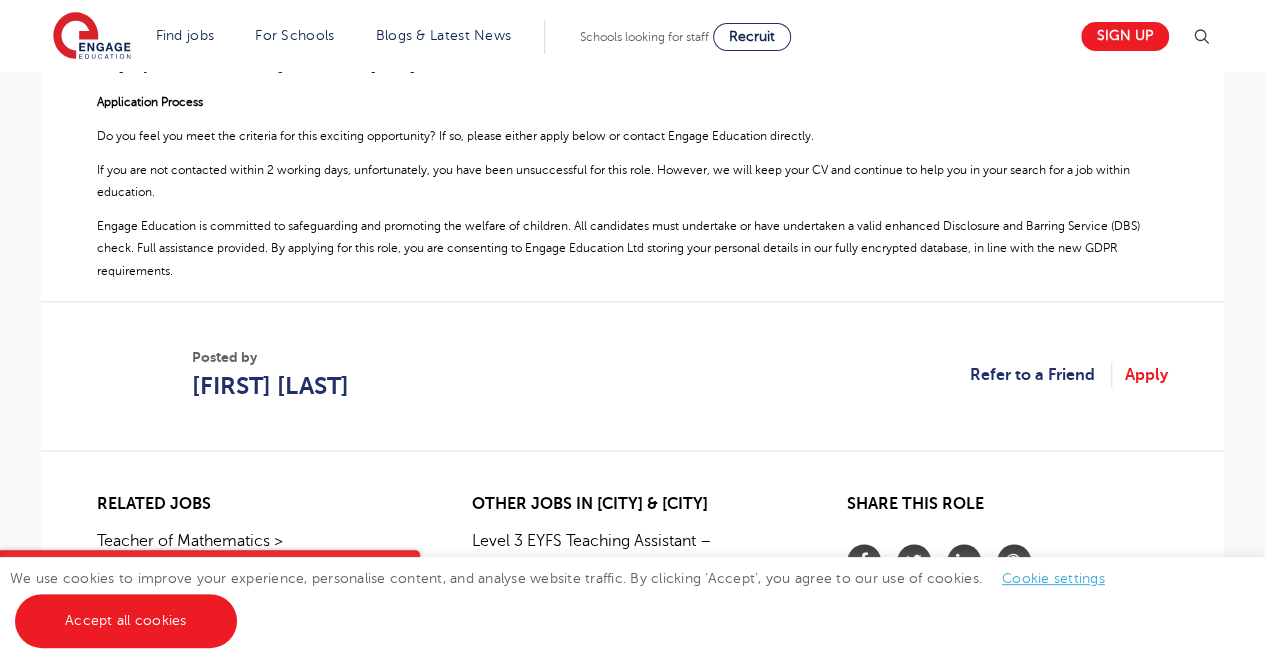 scroll, scrollTop: 968, scrollLeft: 0, axis: vertical 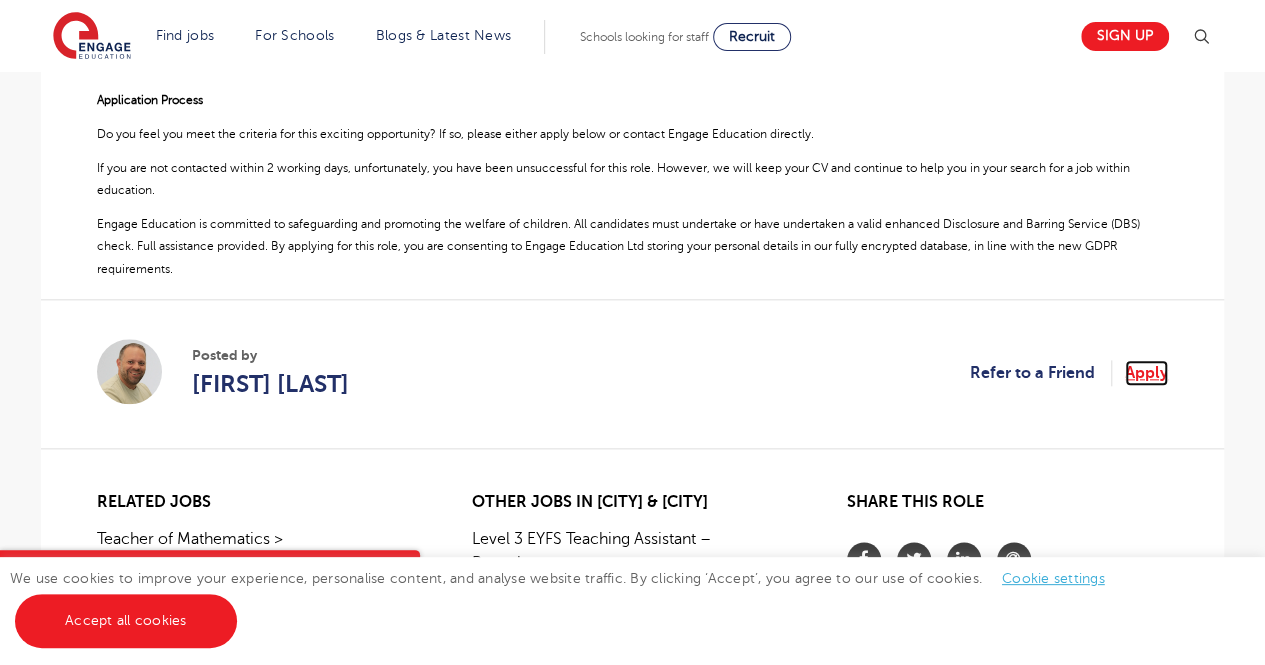click on "Apply" at bounding box center [1146, 373] 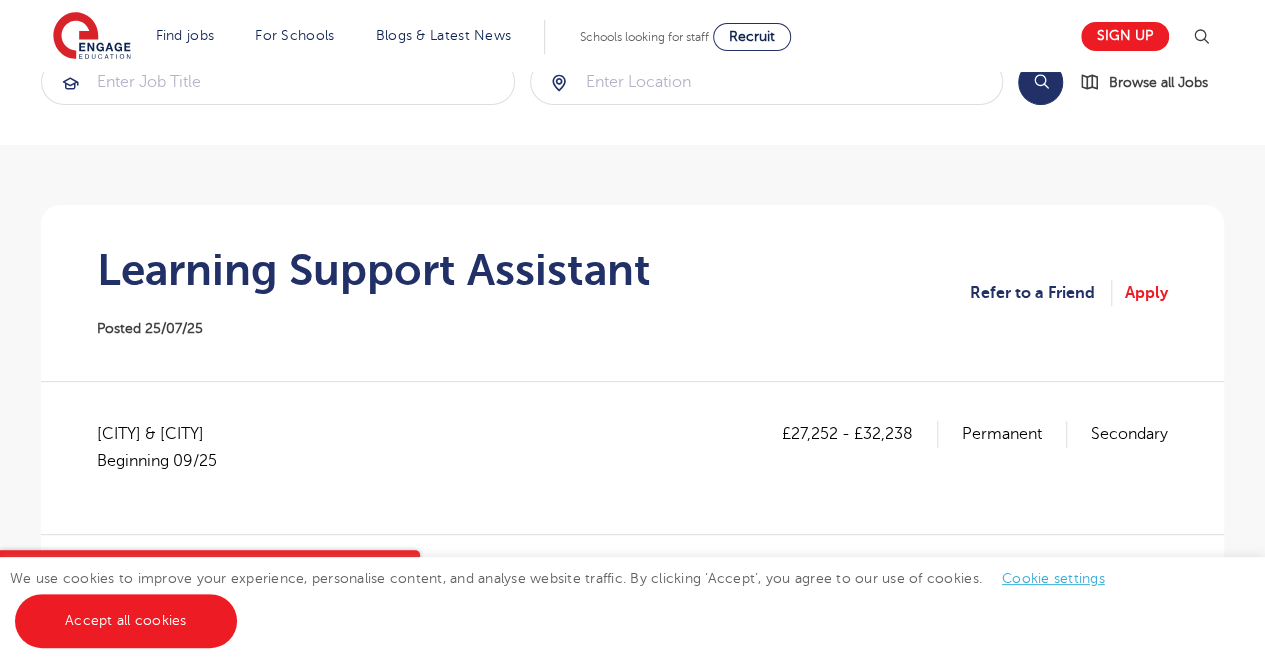 scroll, scrollTop: 54, scrollLeft: 0, axis: vertical 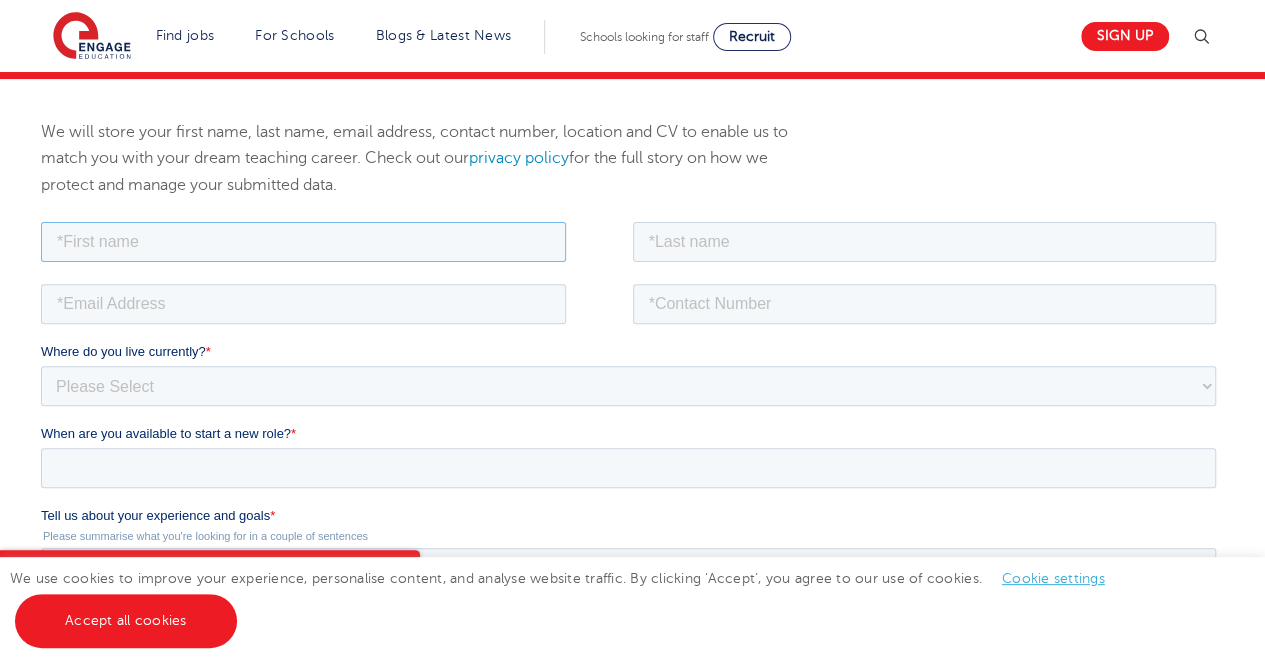 click at bounding box center [303, 241] 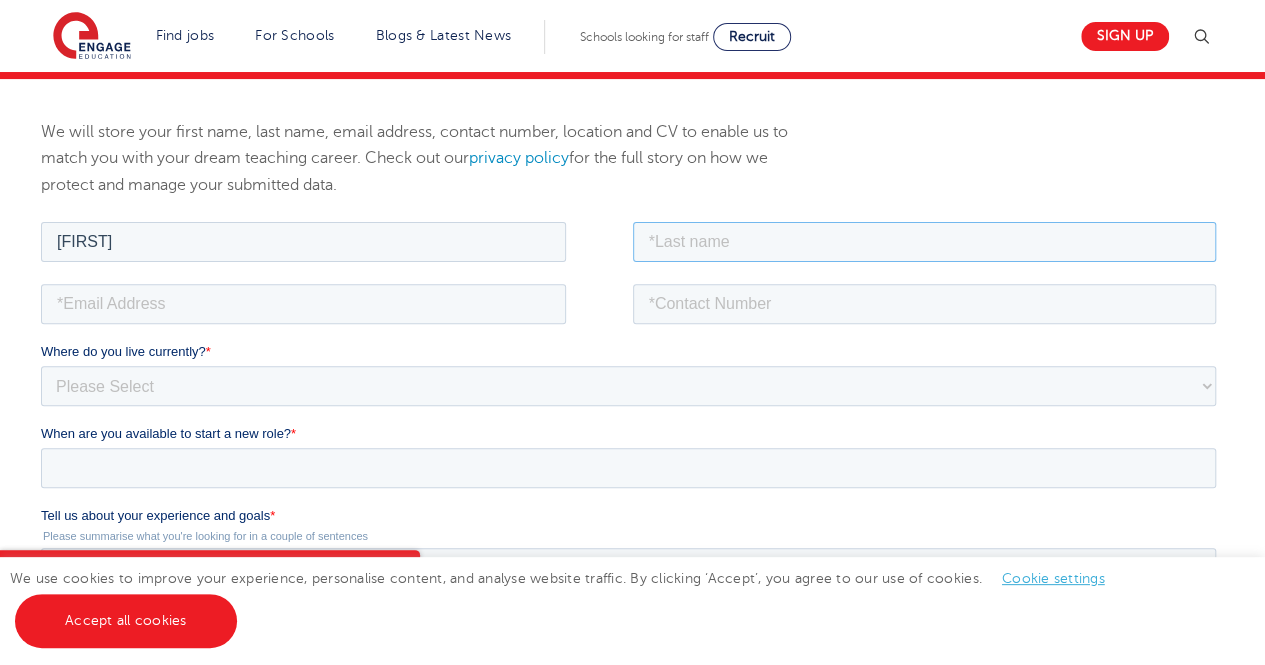 type on "Bai" 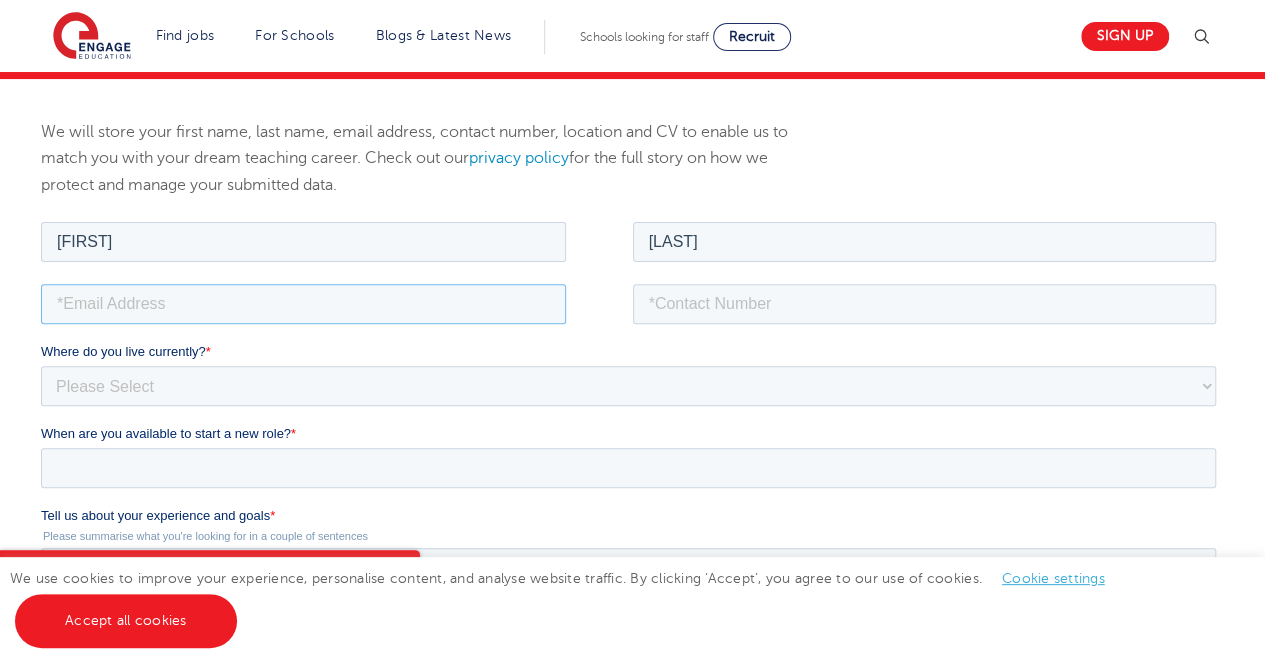 click at bounding box center [303, 303] 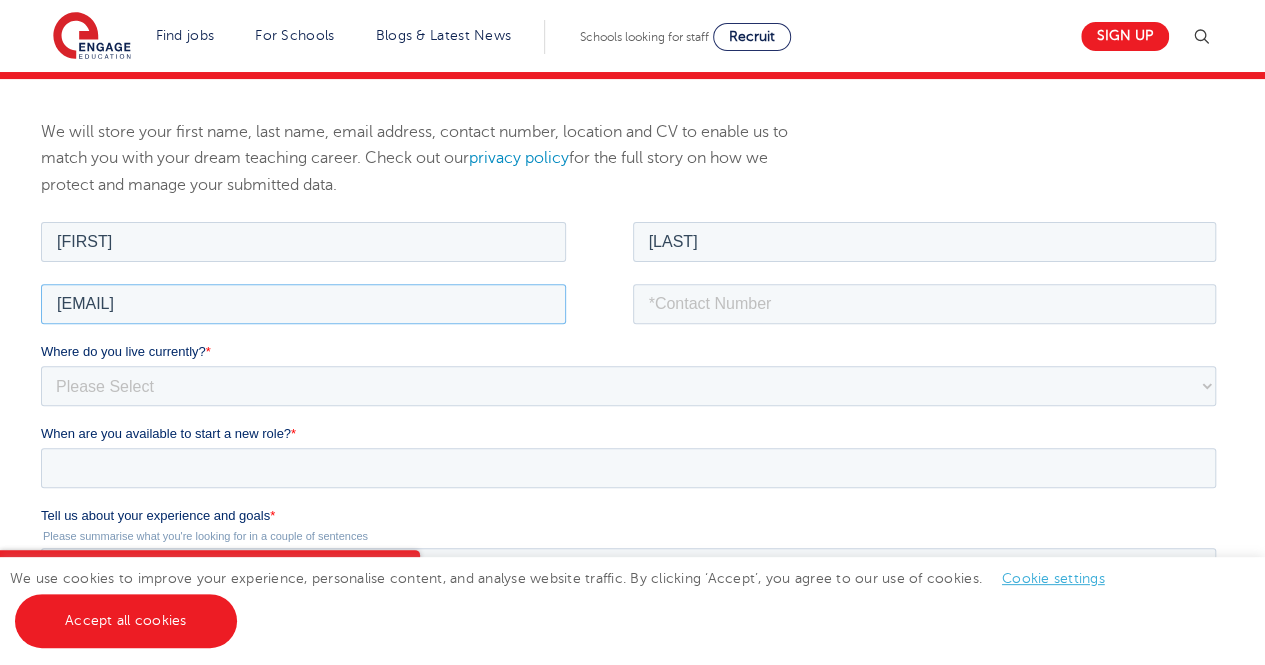type on "drreetabai@gmail.com" 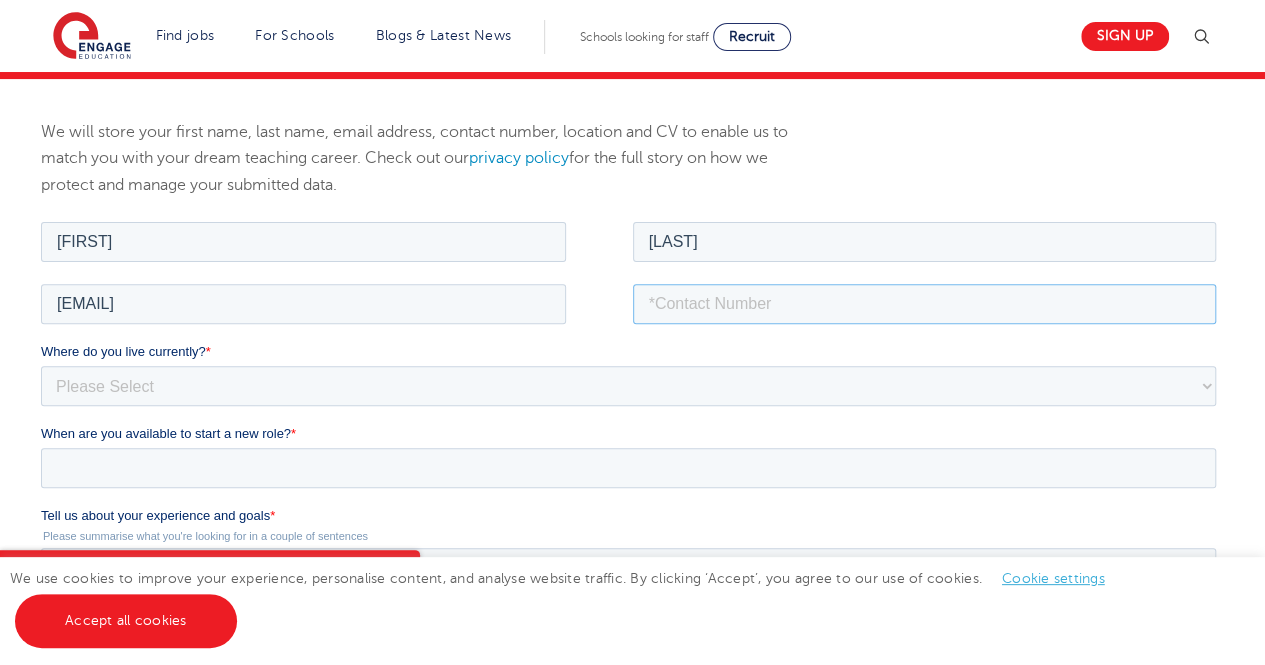 click at bounding box center [925, 303] 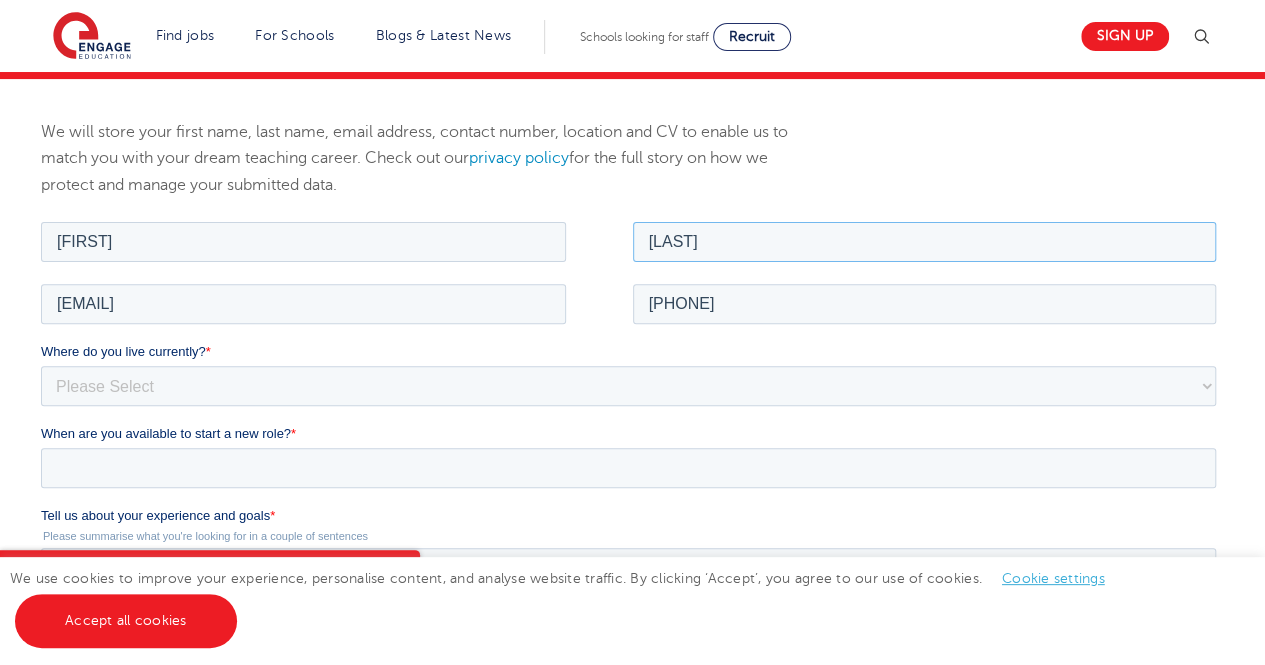click on "Bai" at bounding box center [925, 241] 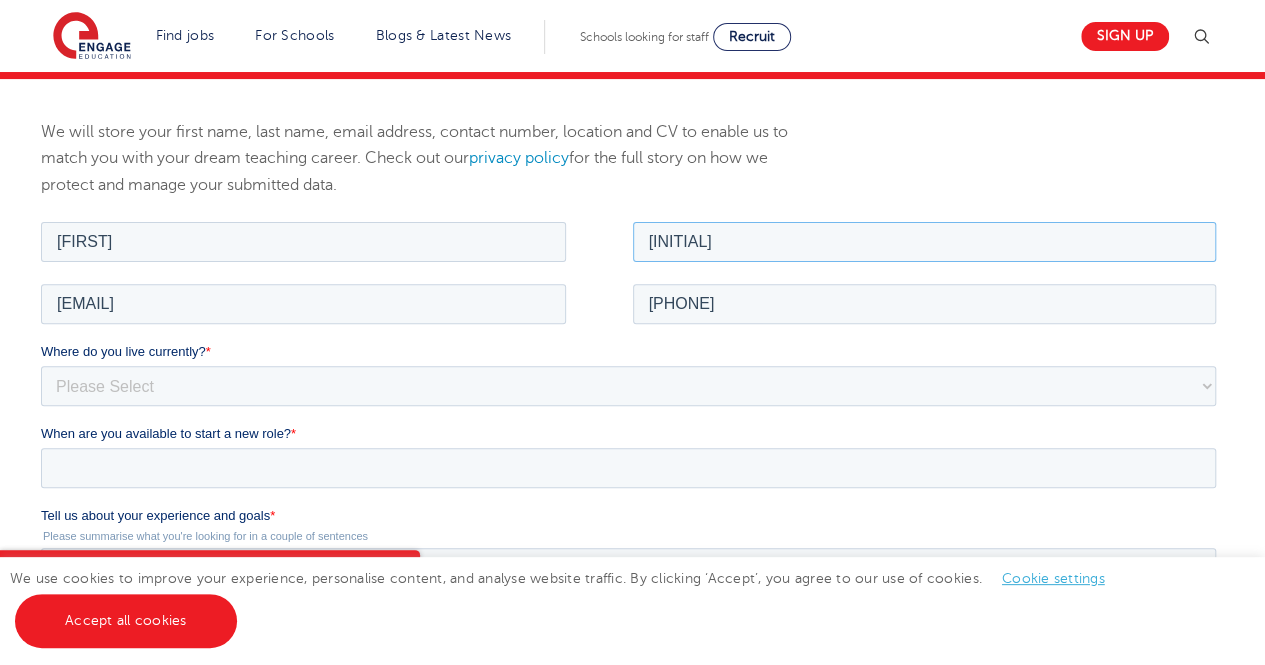 type on "B" 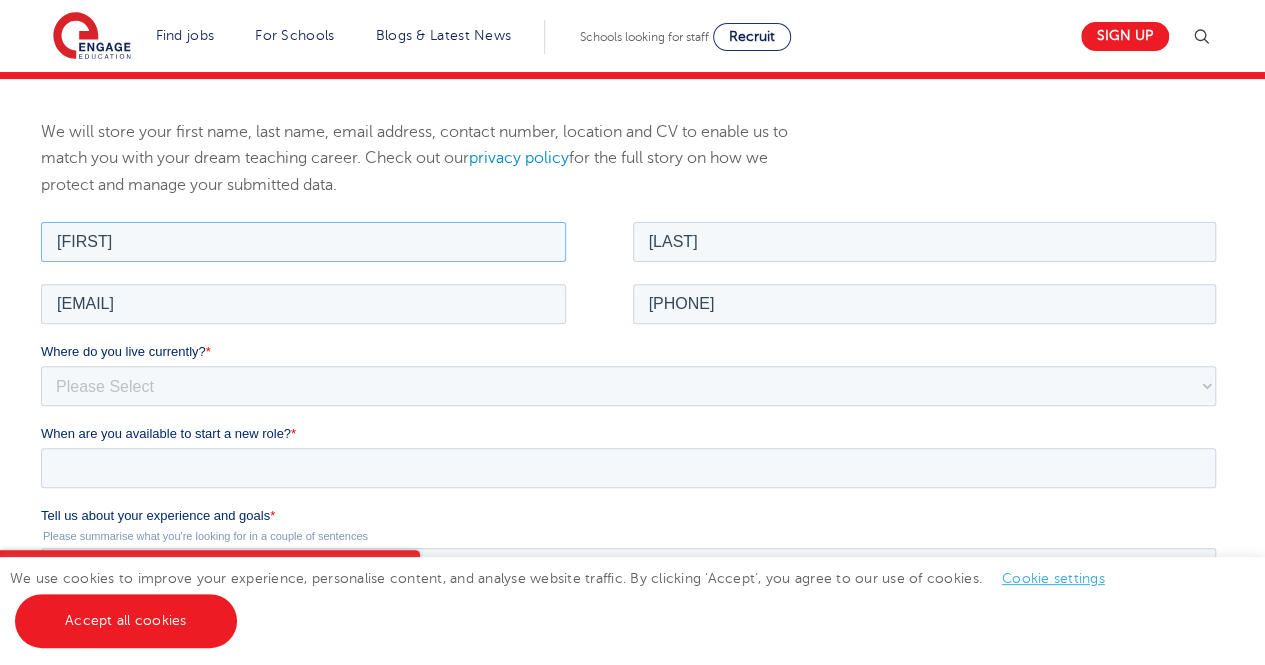 click on "Reeta" at bounding box center (303, 241) 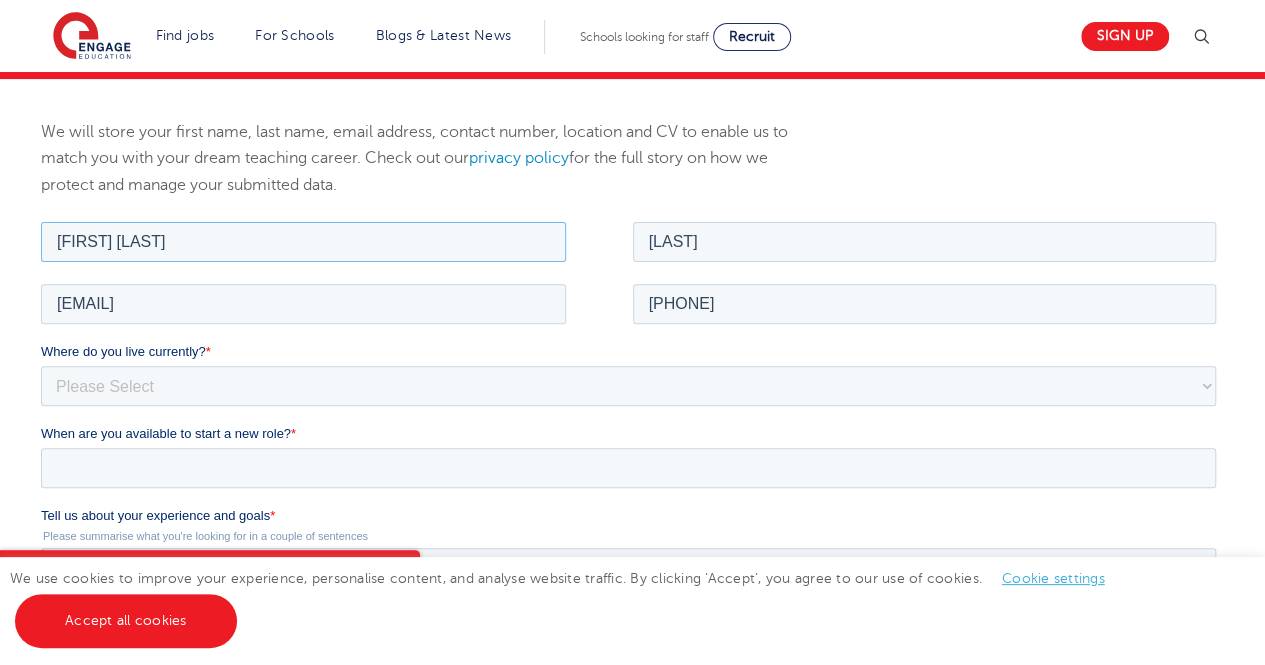 type on "Reeta Bai" 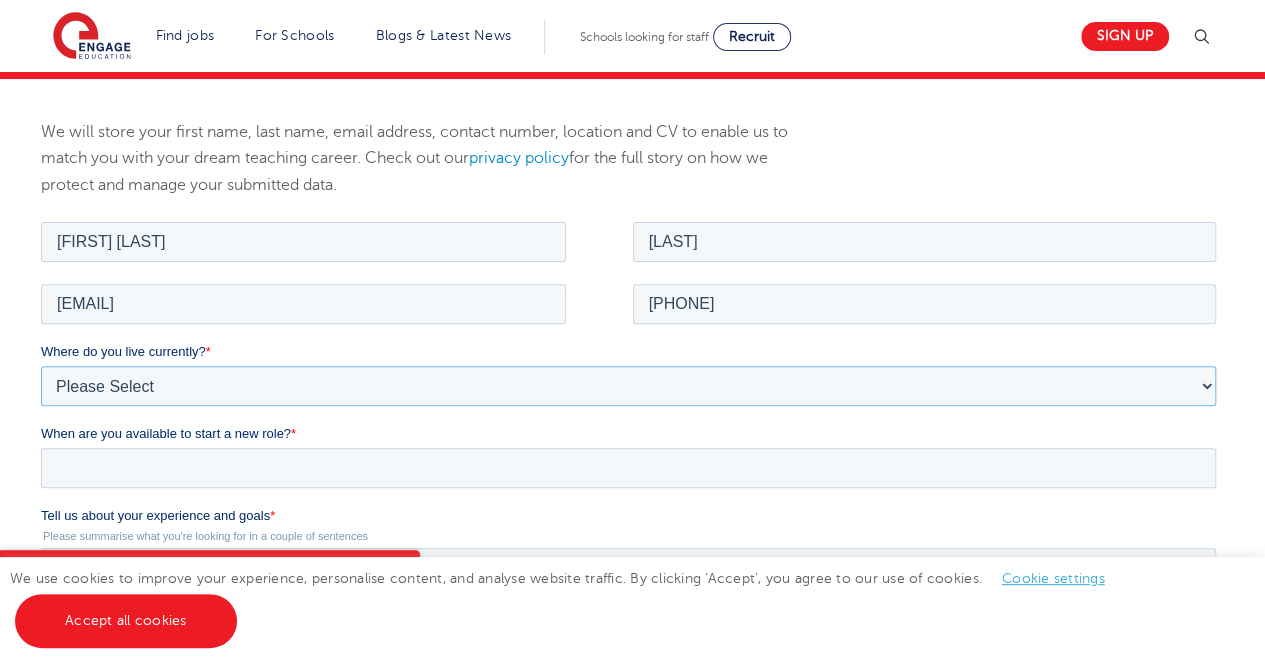 click on "Please Select UK Canada Ireland Australia New Zealand Europe USA South Africa Jamaica Africa Asia Middle East South America Caribbean" at bounding box center [628, 385] 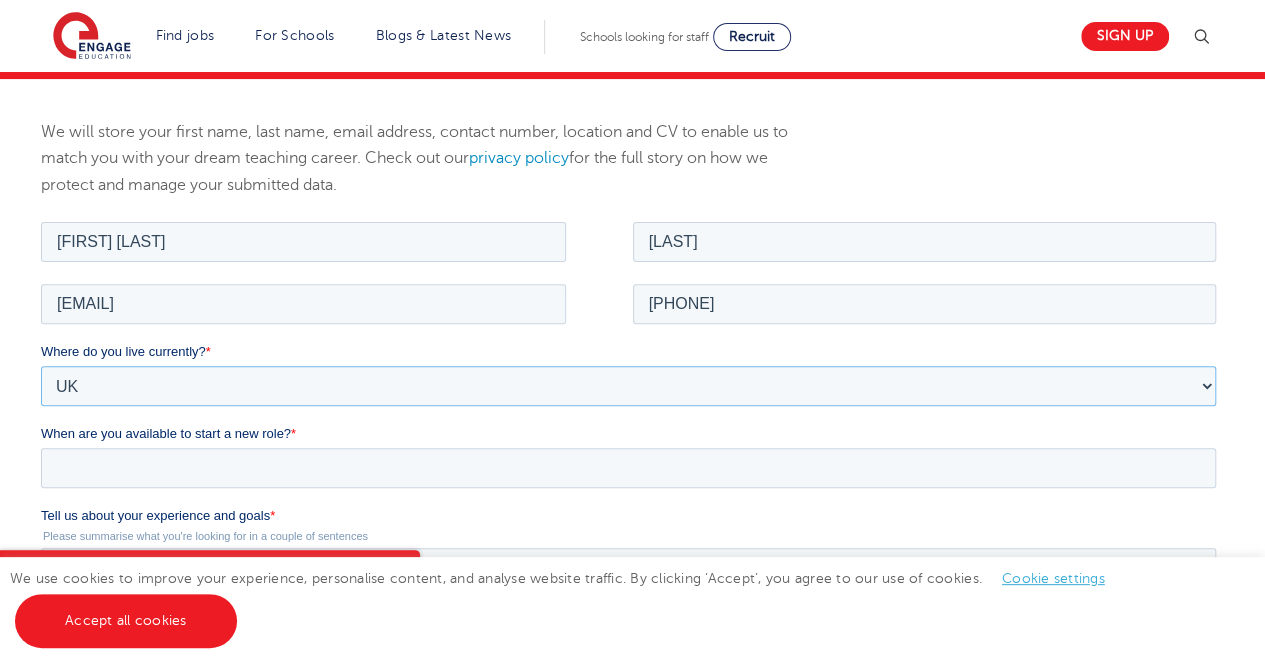 click on "Please Select UK Canada Ireland Australia New Zealand Europe USA South Africa Jamaica Africa Asia Middle East South America Caribbean" at bounding box center (628, 385) 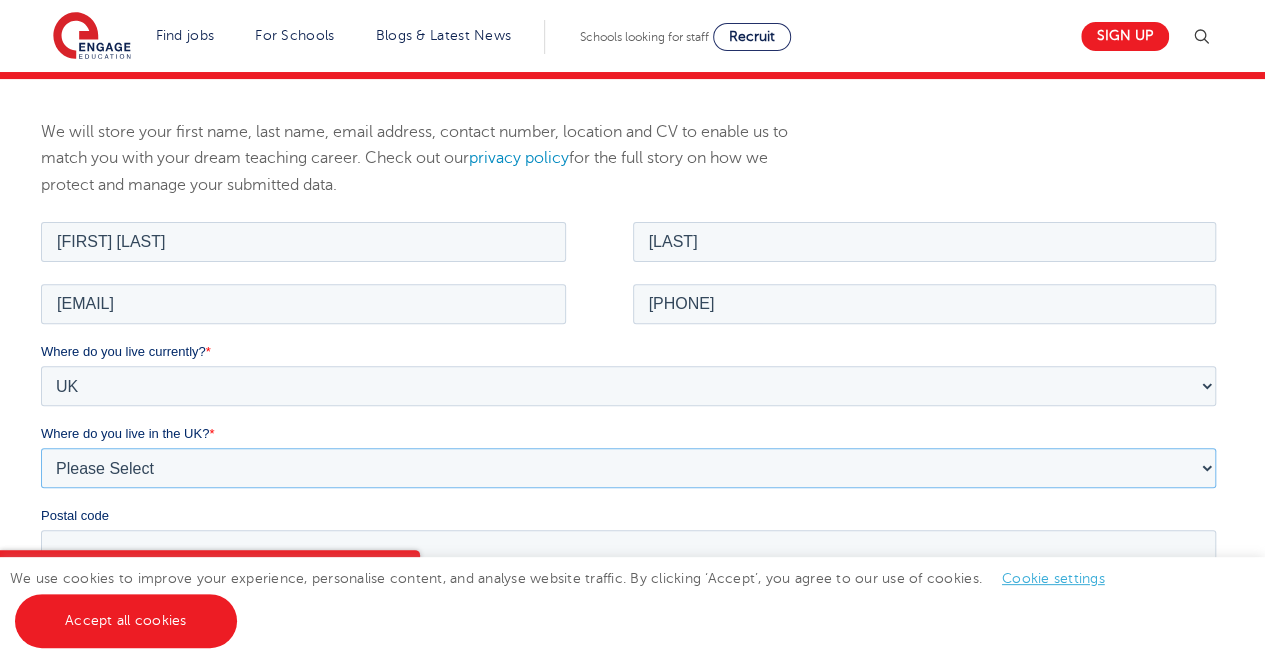 click on "Please Select Overseas Barnsley Bedfordshire Berkshire Bournemouth Bracknell Forest Bradford Brighton and Hove Bristol Buckinghamshire Calderdale Cambridgeshire Cheshire City of London City of Plymouth Cornwall County Durham Cumbria Derbyshire Devon Doncaster Dorset Durham Durham and North Yorkshire East Riding of Yorkshire East Sussex Essex Gloucestershire Hampshire Herefordshire Hertfordshire Hull Isle of Wight Kent Kirklees Lancashire Leeds Leicestershire Lincolnshire London Luton Luton South Luton Town Centre Manchester Medway Merseyside Milton Keynes Norfolk Northamptonshire North Somerset Northumberland North Yorkshire Nottinghamshire Oxfordshire Peterborough Poole Portsmouth Reading Rotherham Rutland Sheffield Shropshire Slough Somerset Southampton Southend On Sea South Yorkshire Staffordshire Suffolk Surrey Thurrock Torbay Tyne and Wear Wakefield Warwickshire West Berkshire West Midlands West Sussex West Yorkshire Wiltshire Windsor and Maidenhead Wokingham Worcestershire York" at bounding box center (628, 467) 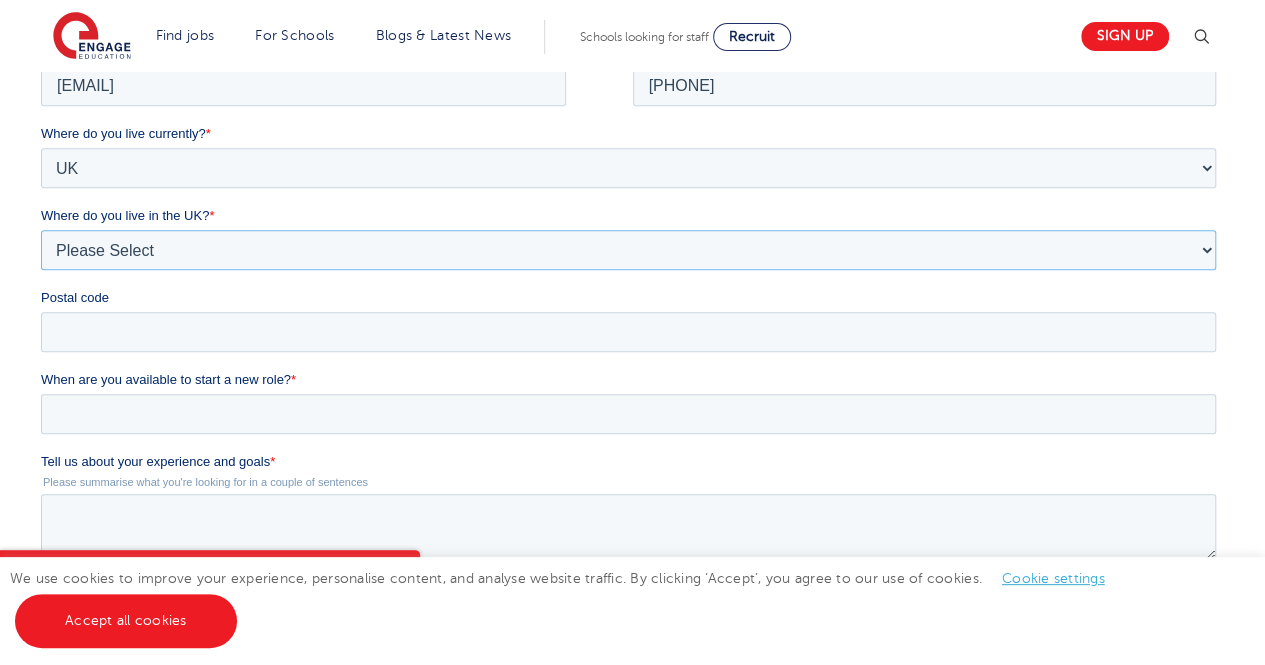 scroll, scrollTop: 430, scrollLeft: 0, axis: vertical 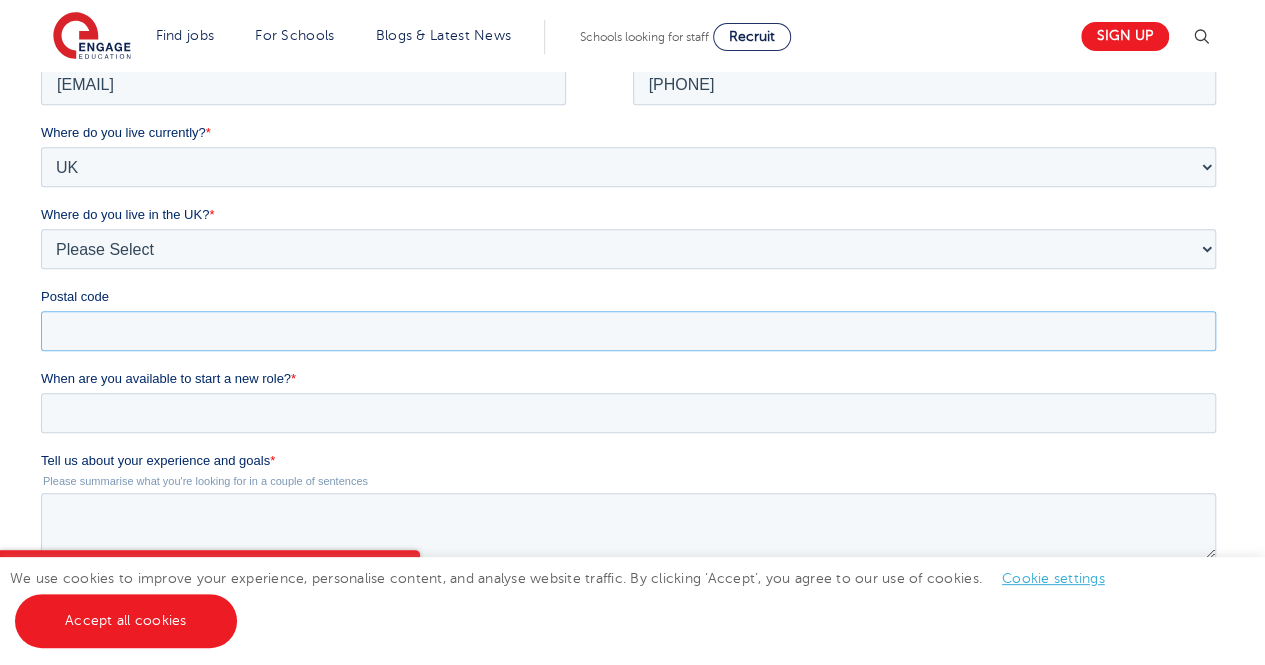click on "Postal code" at bounding box center [628, 331] 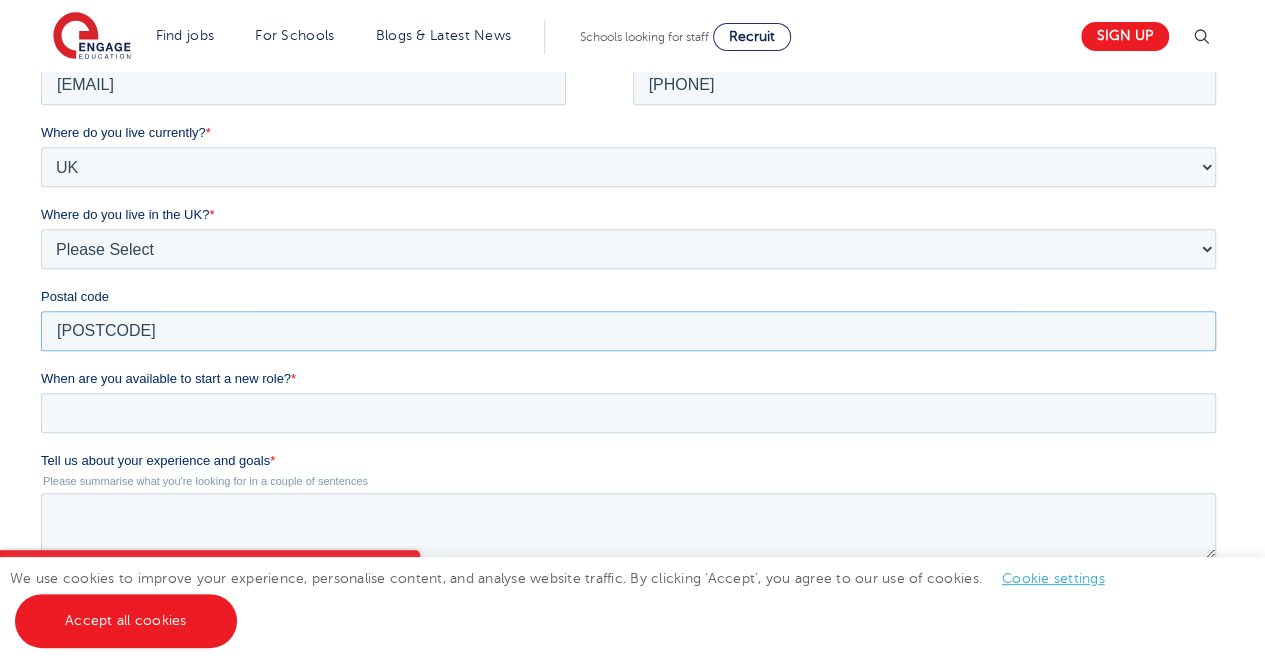 type on "NG9 2LE" 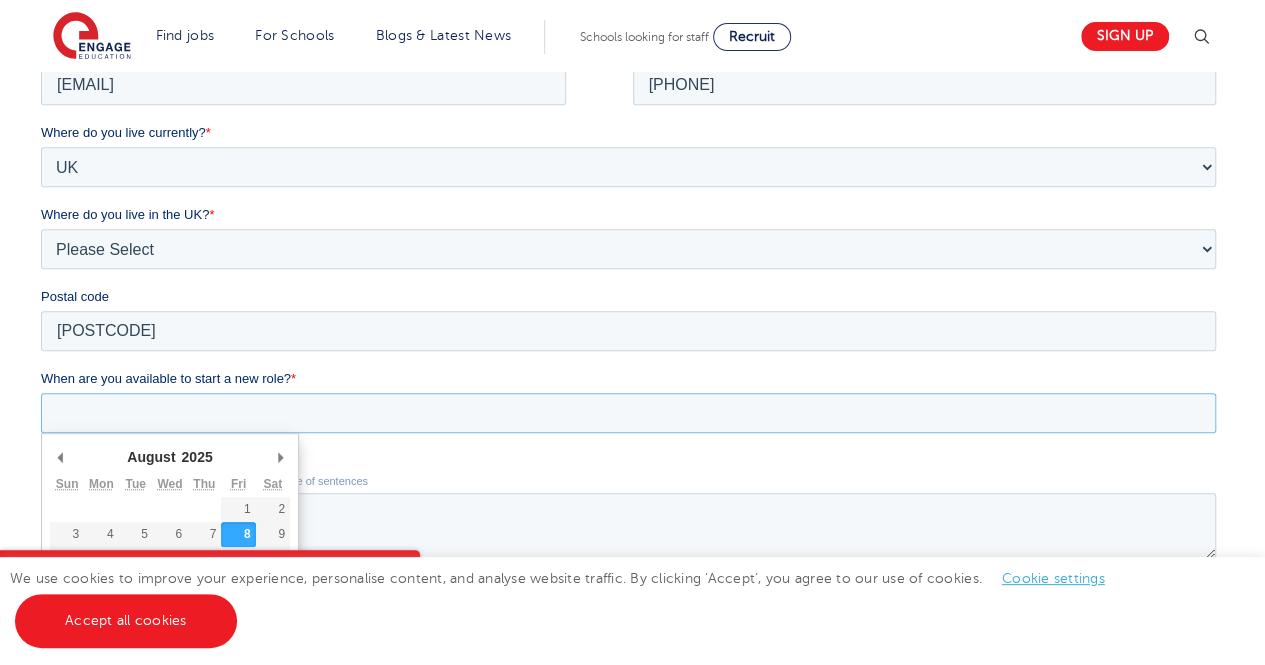 click on "When are you available to start a new role? *" at bounding box center (628, 413) 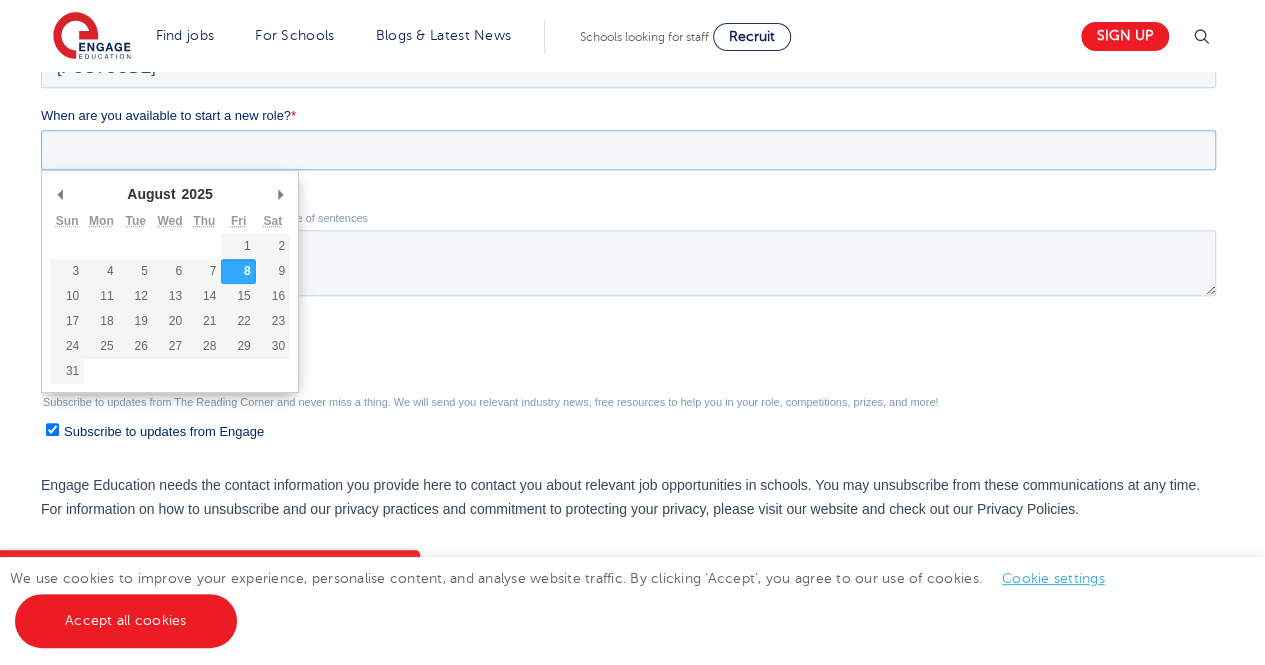 scroll, scrollTop: 694, scrollLeft: 0, axis: vertical 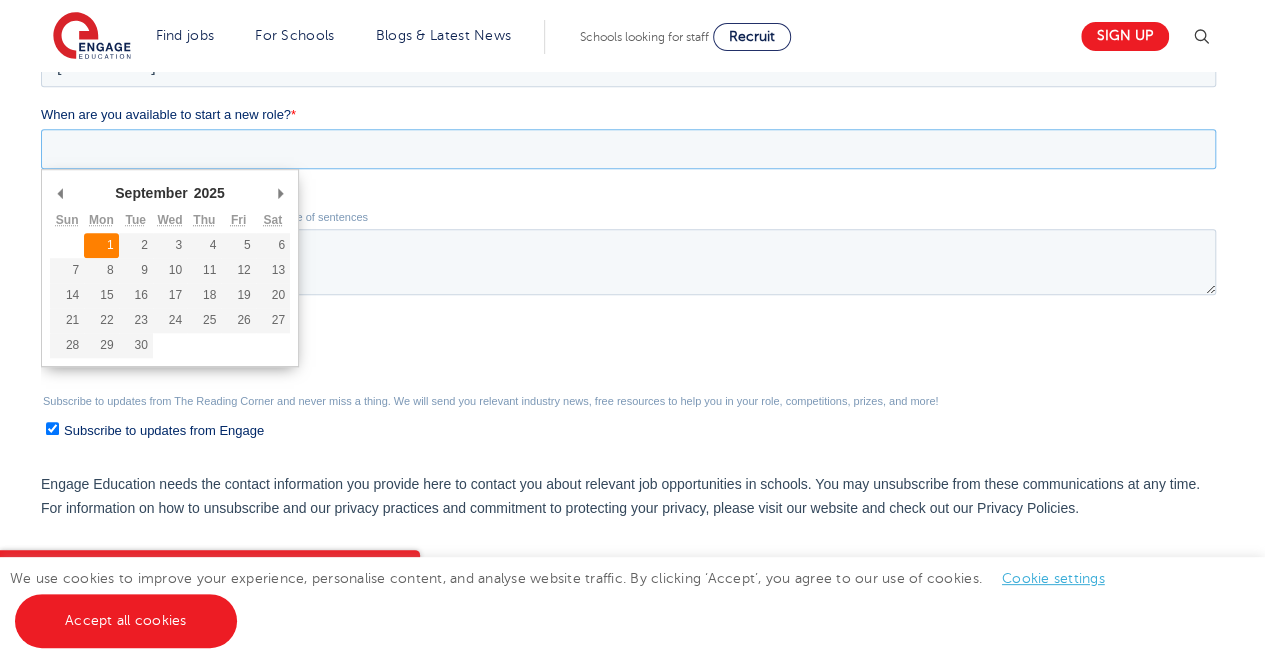 type on "2025-09-01" 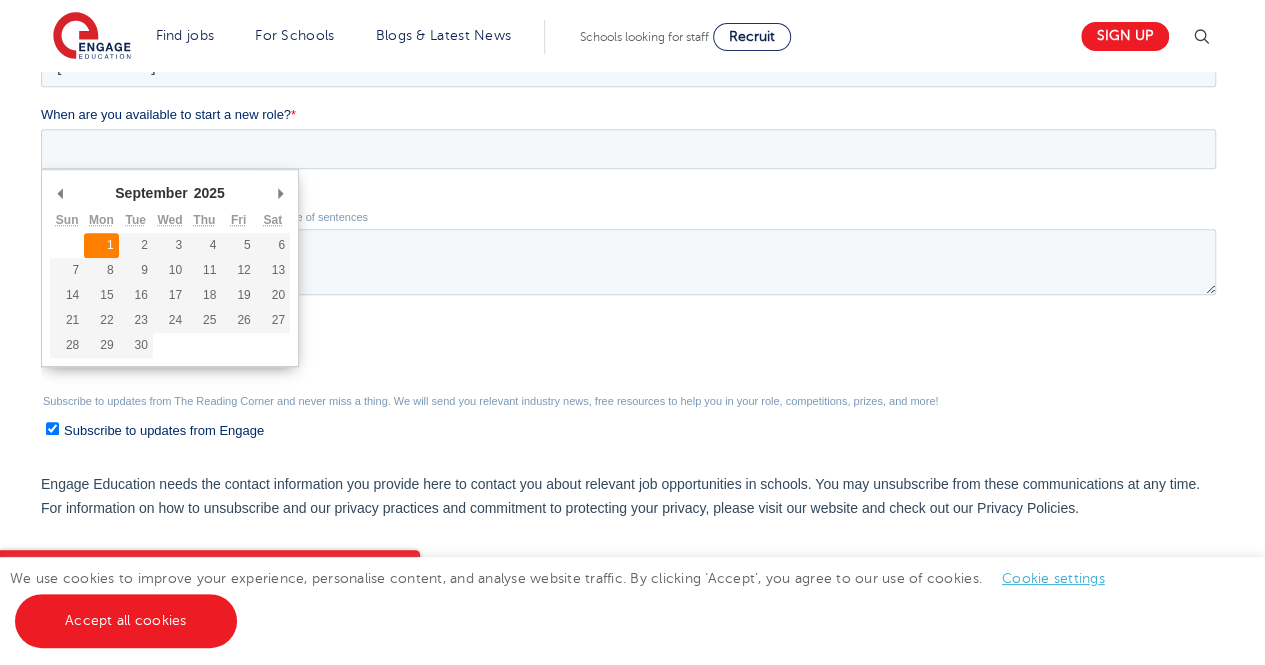 type on "2025/09/01" 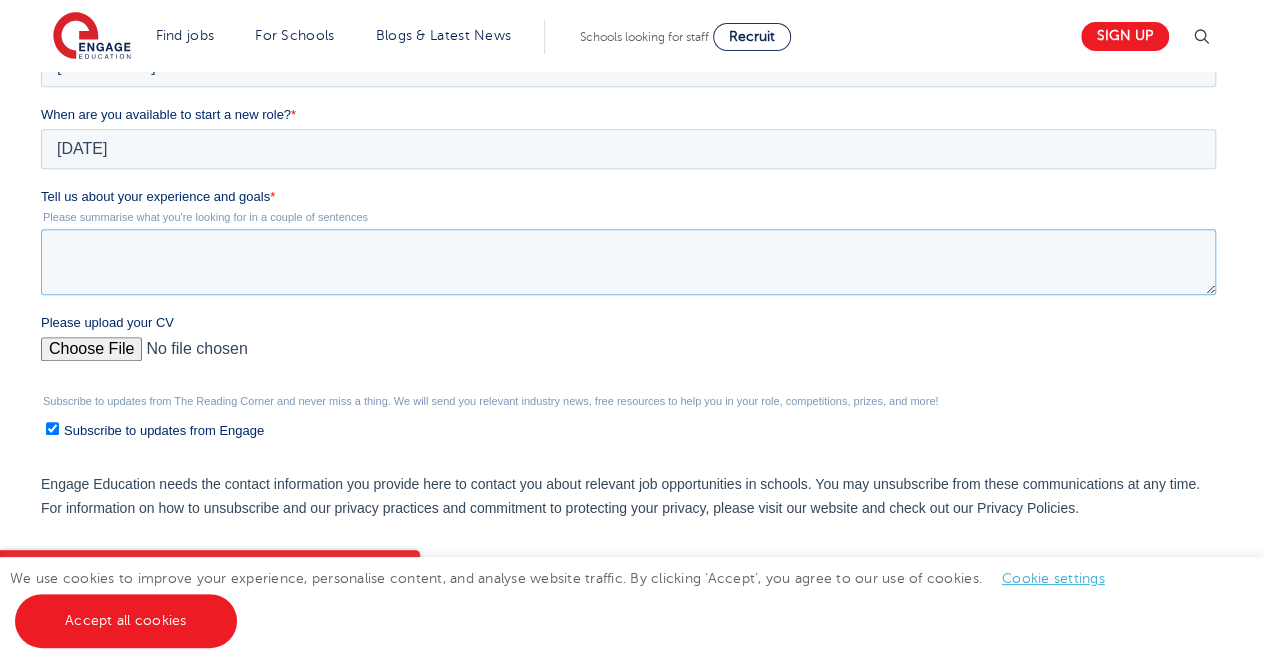 click on "Tell us about your experience and goals *" at bounding box center (628, 262) 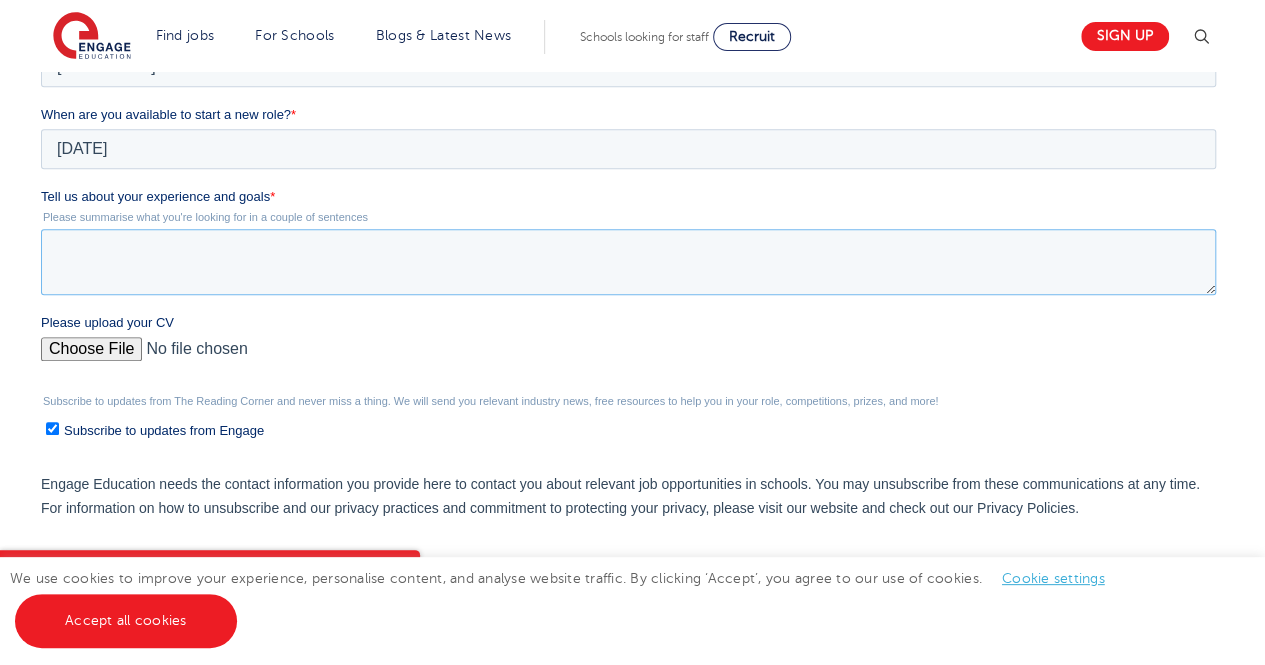 paste on "With over 17 years of experience teaching English from Primary to University level, I have designed learner-centred lessons that foster critical thinking, creativity, and communication skills.
My goal is to empower students to use English confidently in academic and real-world contexts through innovative, engaging, and inclusive teaching.
Is this helpful so far?
Ask ChatGPT" 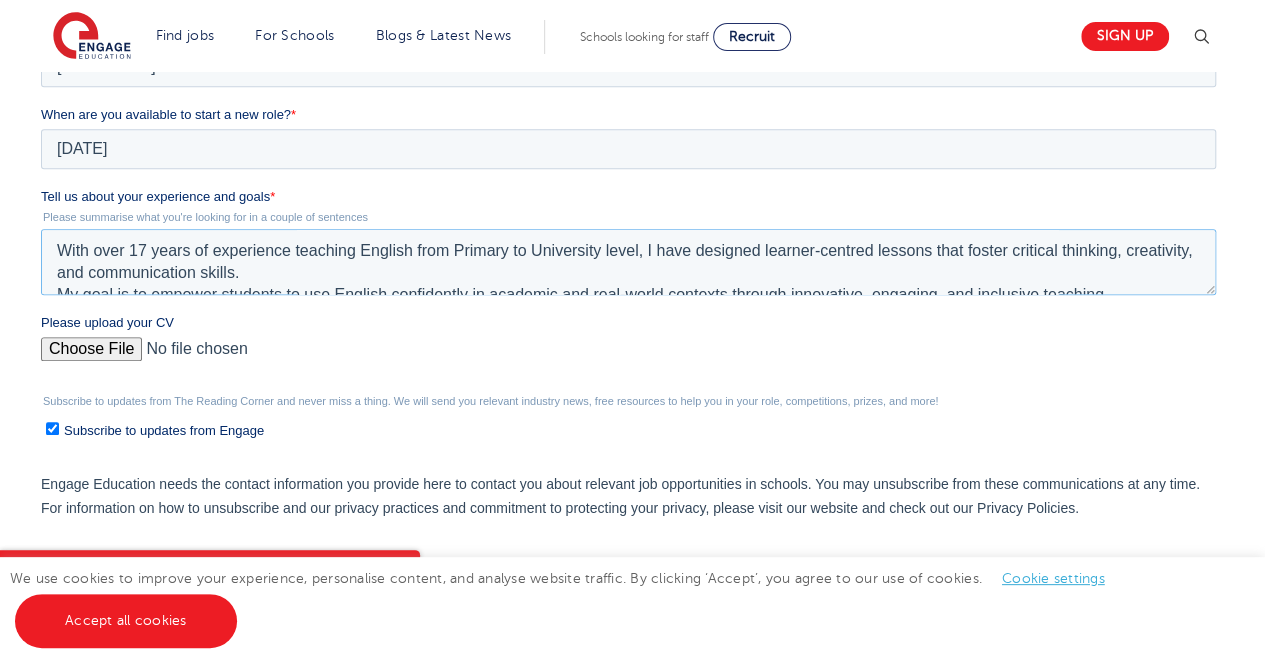 scroll, scrollTop: 318, scrollLeft: 0, axis: vertical 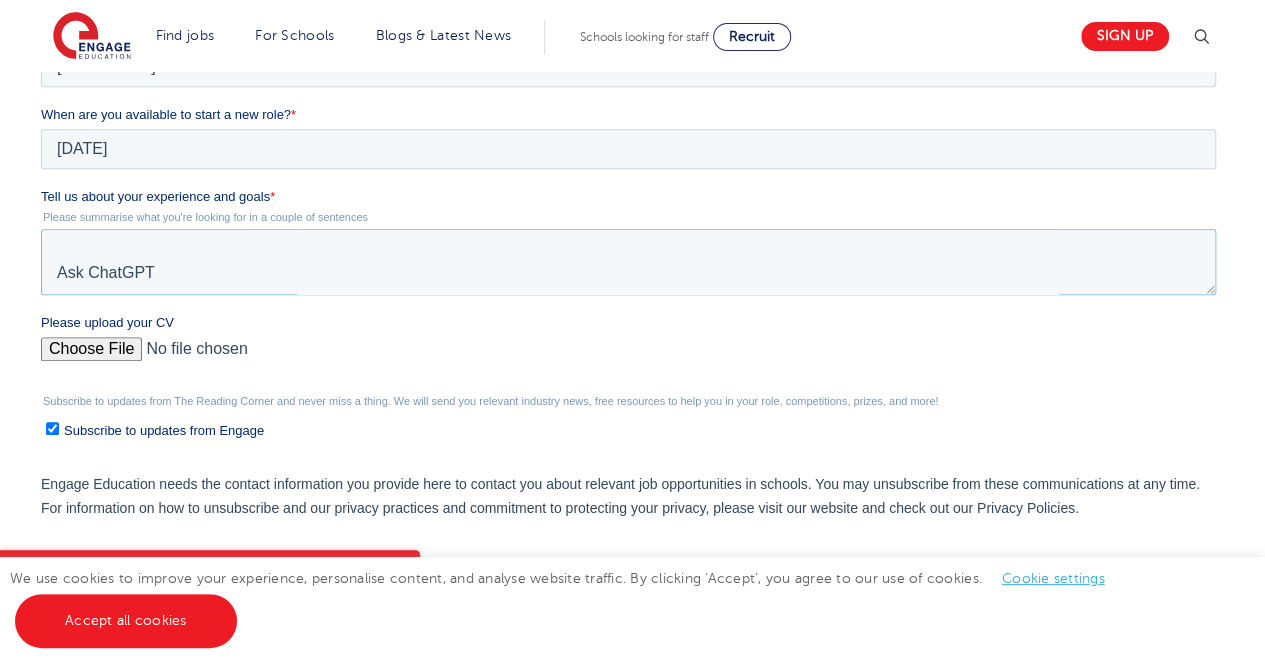 click on "With over 17 years of experience teaching English from Primary to University level, I have designed learner-centred lessons that foster critical thinking, creativity, and communication skills.
My goal is to empower students to use English confidently in academic and real-world contexts through innovative, engaging, and inclusive teaching.
Is this helpful so far?
Ask ChatGPT" at bounding box center [628, 262] 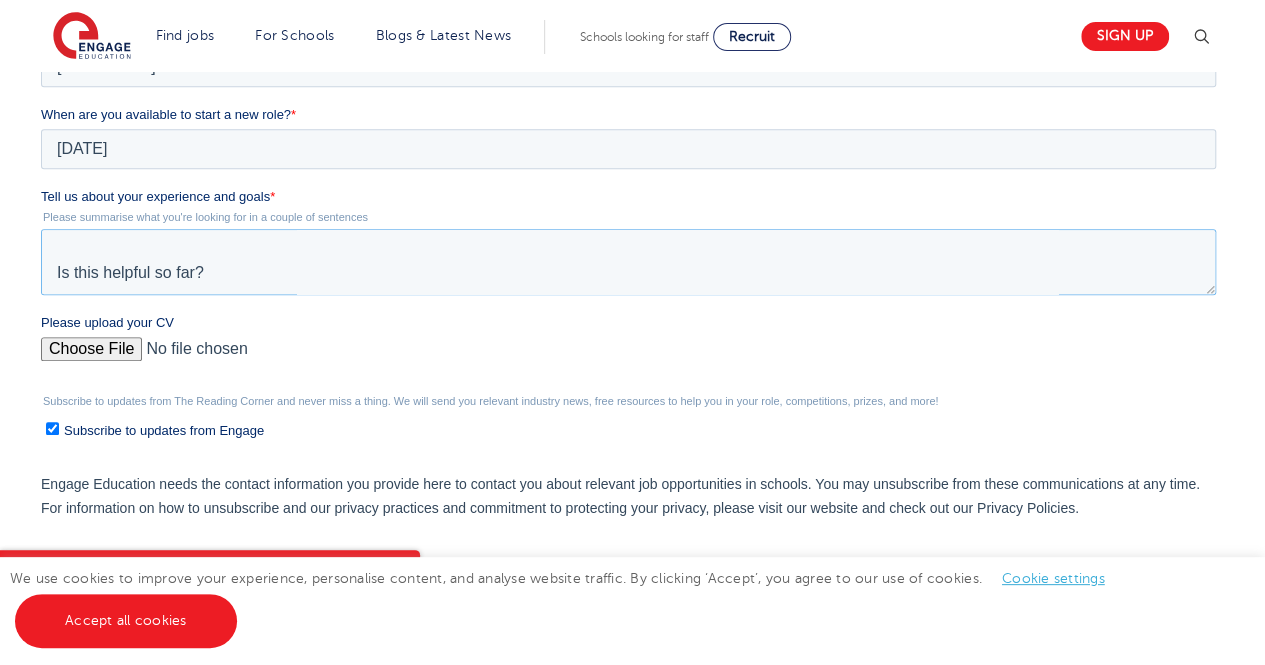 scroll, scrollTop: 229, scrollLeft: 0, axis: vertical 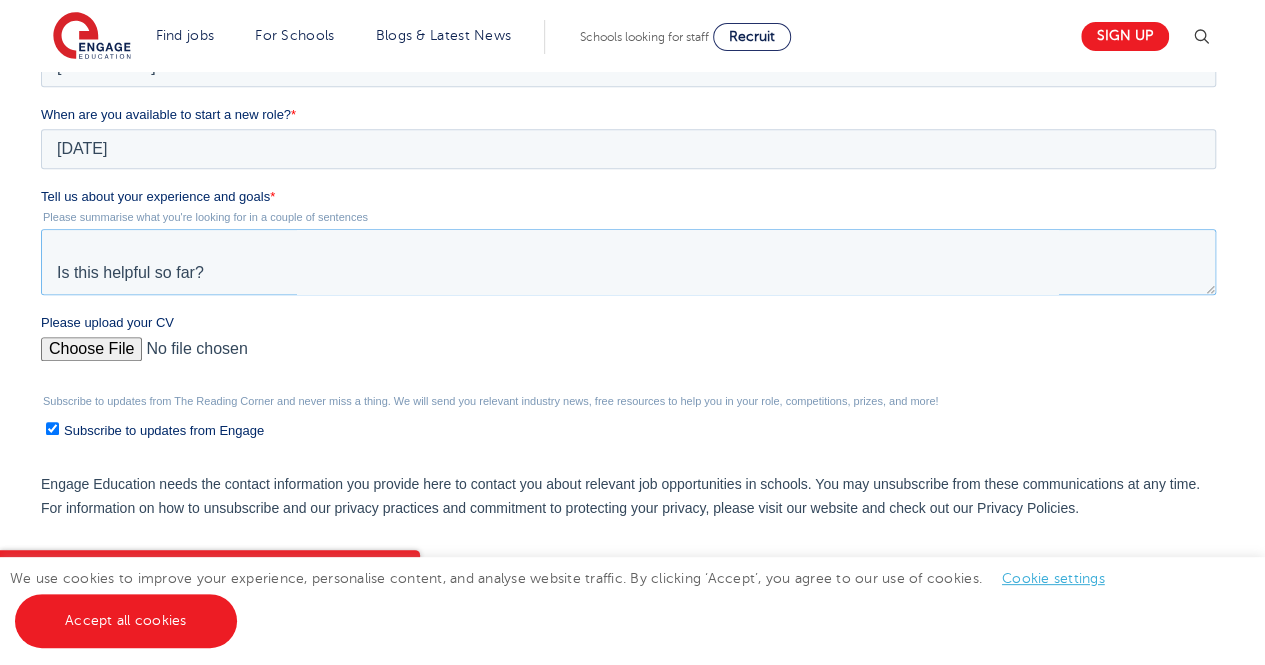 click on "With over 17 years of experience teaching English from Primary to University level, I have designed learner-centred lessons that foster critical thinking, creativity, and communication skills.
My goal is to empower students to use English confidently in academic and real-world contexts through innovative, engaging, and inclusive teaching.
Is this helpful so far?" at bounding box center [628, 262] 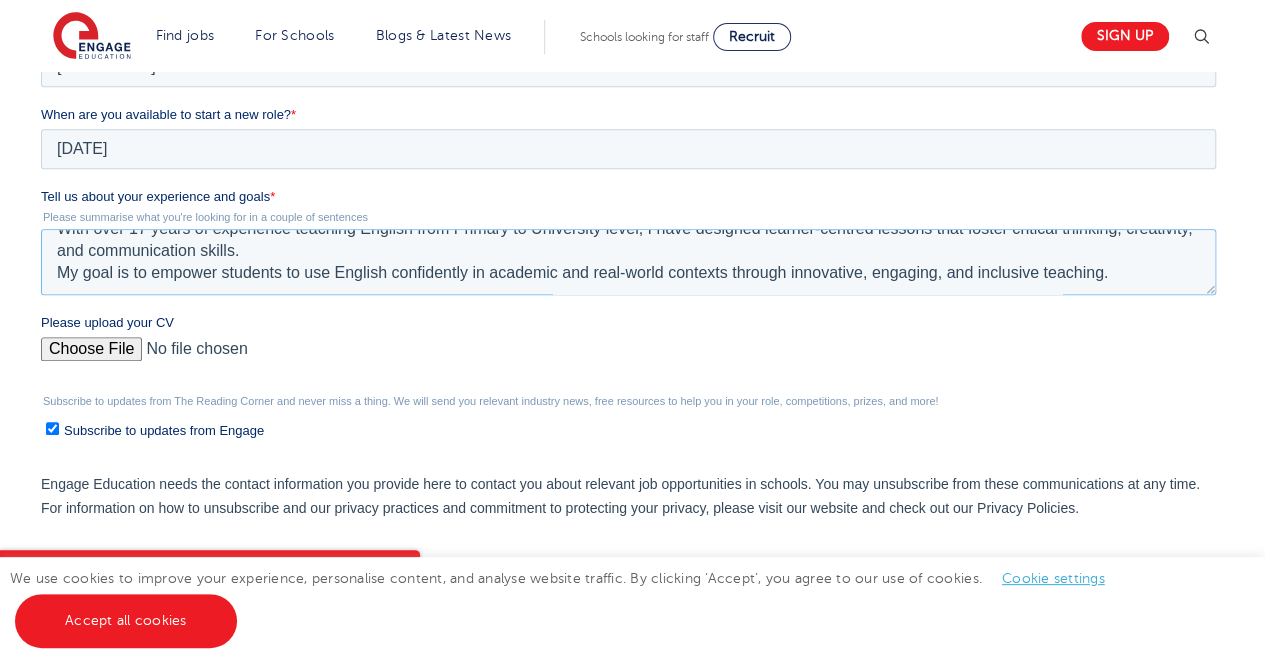 scroll, scrollTop: 308, scrollLeft: 0, axis: vertical 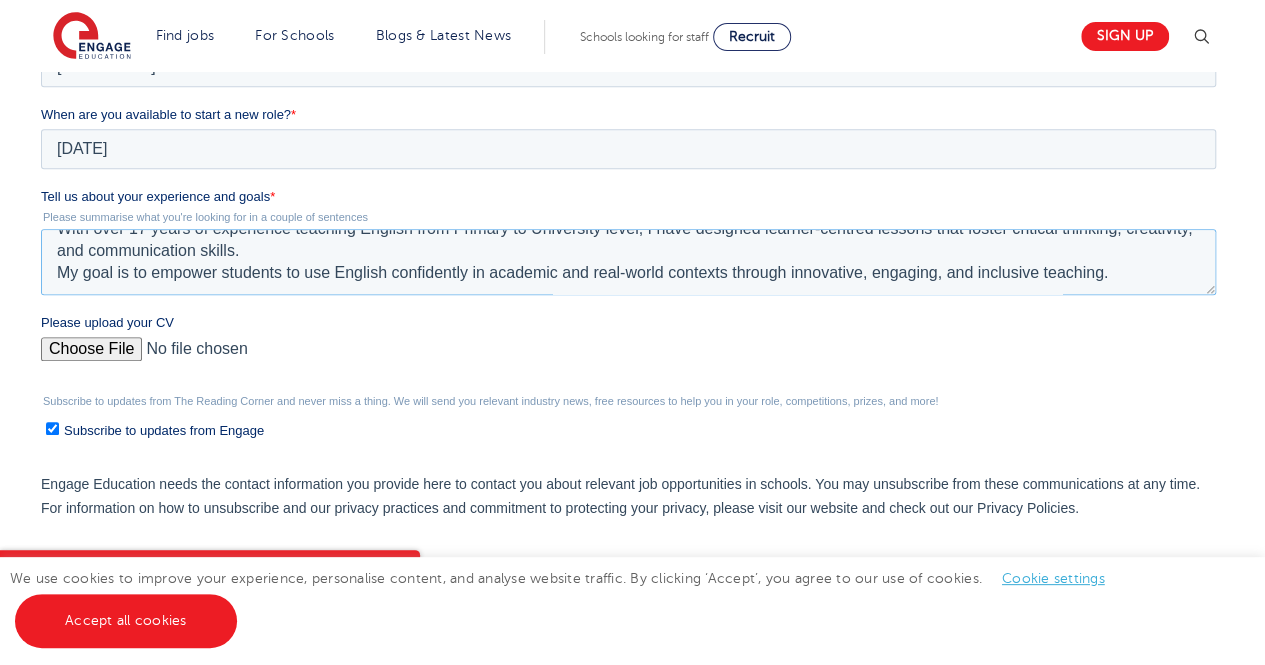click on "With over 17 years of experience teaching English from Primary to University level, I have designed learner-centred lessons that foster critical thinking, creativity, and communication skills.
My goal is to empower students to use English confidently in academic and real-world contexts through innovative, engaging, and inclusive teaching." at bounding box center (628, 262) 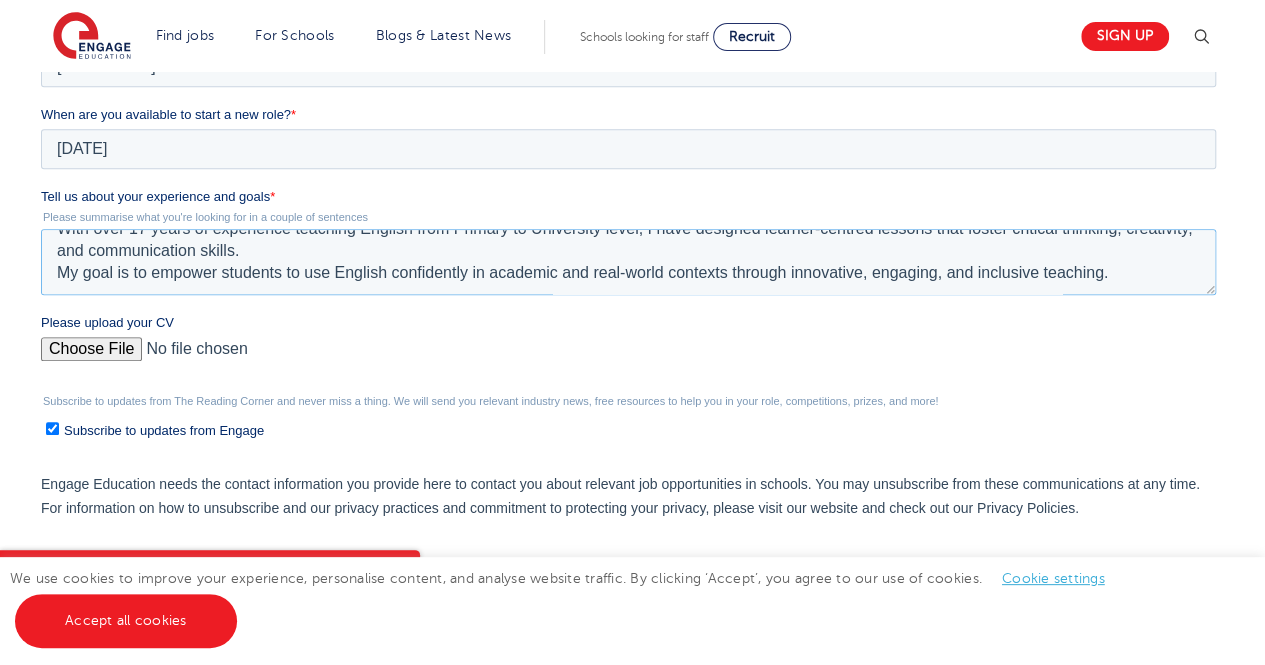 scroll, scrollTop: 0, scrollLeft: 0, axis: both 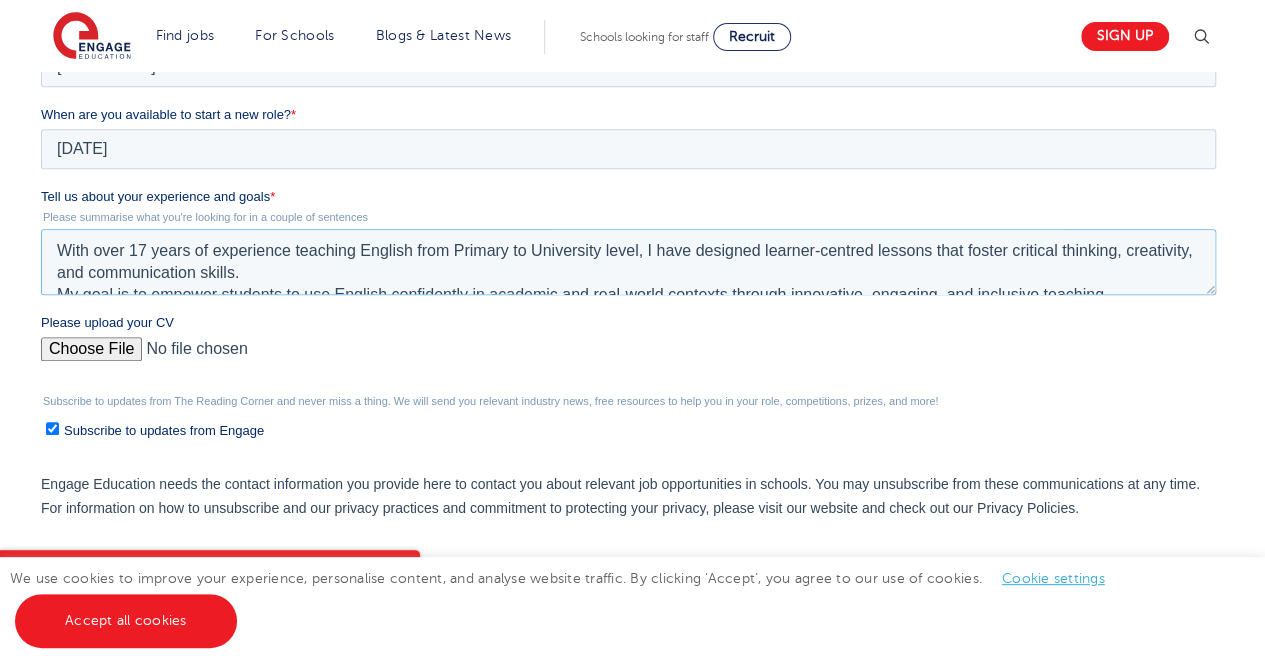 click on "With over 17 years of experience teaching English from Primary to University level, I have designed learner-centred lessons that foster critical thinking, creativity, and communication skills.
My goal is to empower students to use English confidently in academic and real-world contexts through innovative, engaging, and inclusive teaching." at bounding box center (628, 262) 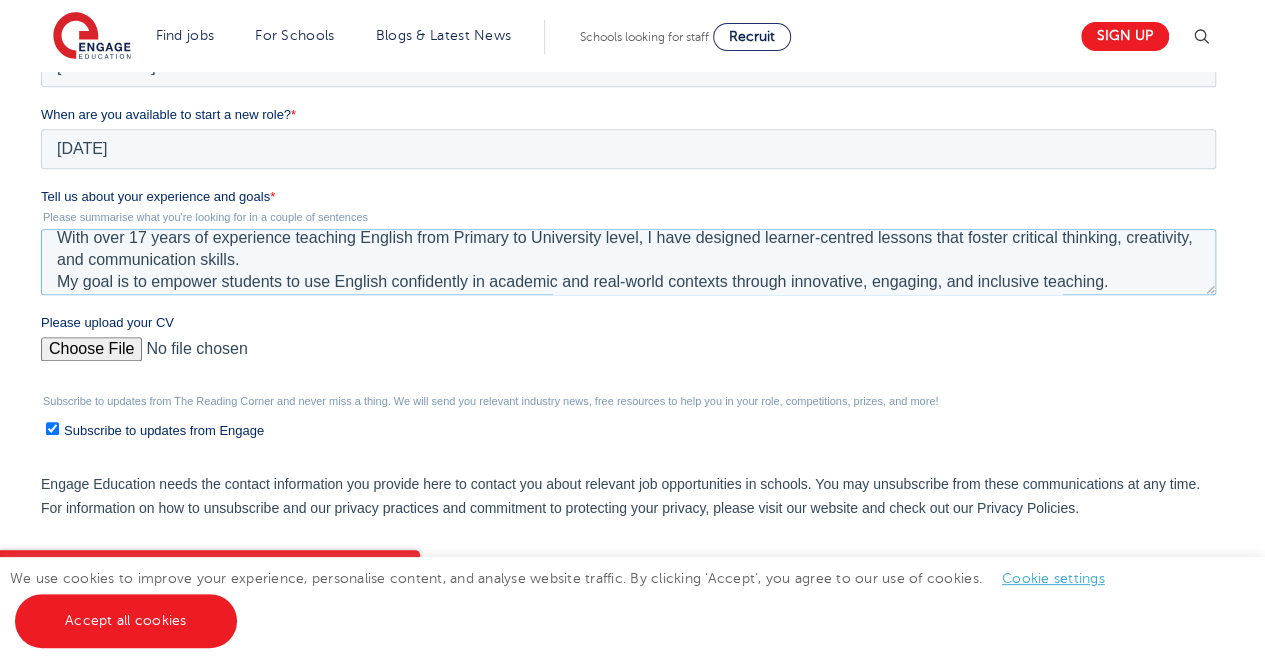 scroll, scrollTop: 0, scrollLeft: 0, axis: both 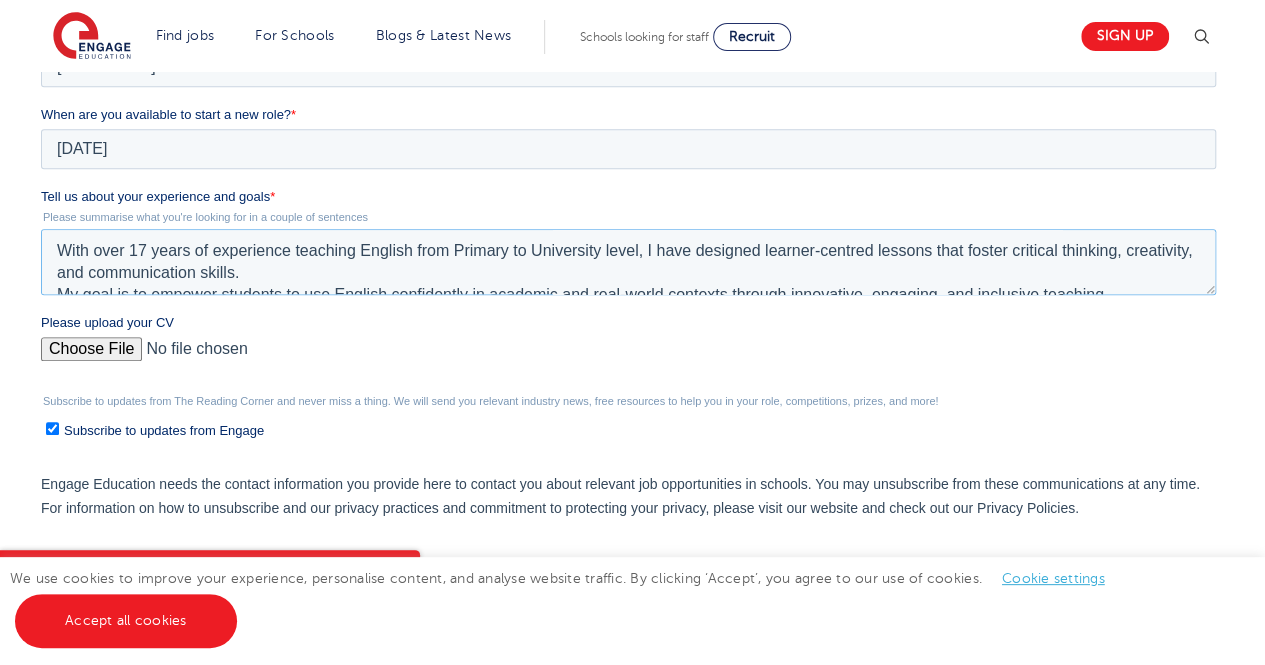 click on "With over 17 years of experience teaching English from Primary to University level, I have designed learner-centred lessons that foster critical thinking, creativity, and communication skills.
My goal is to empower students to use English confidently in academic and real-world contexts through innovative, engaging, and inclusive teaching." at bounding box center [628, 262] 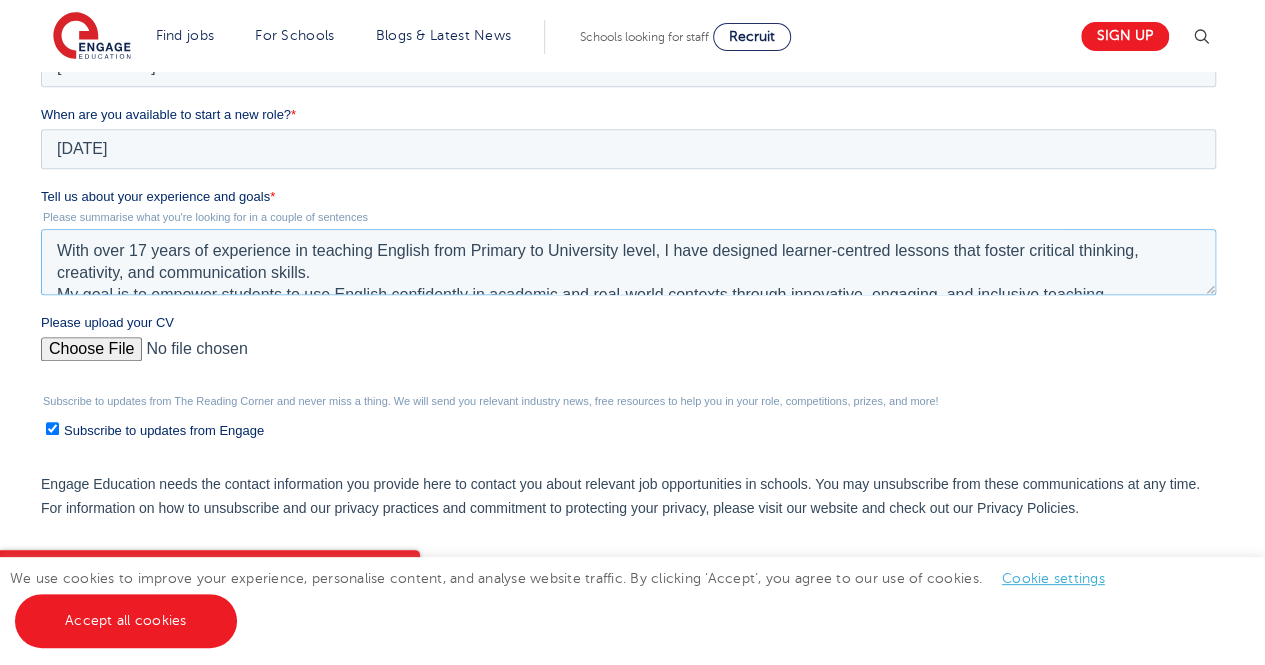 click on "With over 17 years of experience in teaching English from Primary to University level, I have designed learner-centred lessons that foster critical thinking, creativity, and communication skills.
My goal is to empower students to use English confidently in academic and real-world contexts through innovative, engaging, and inclusive teaching." at bounding box center [628, 262] 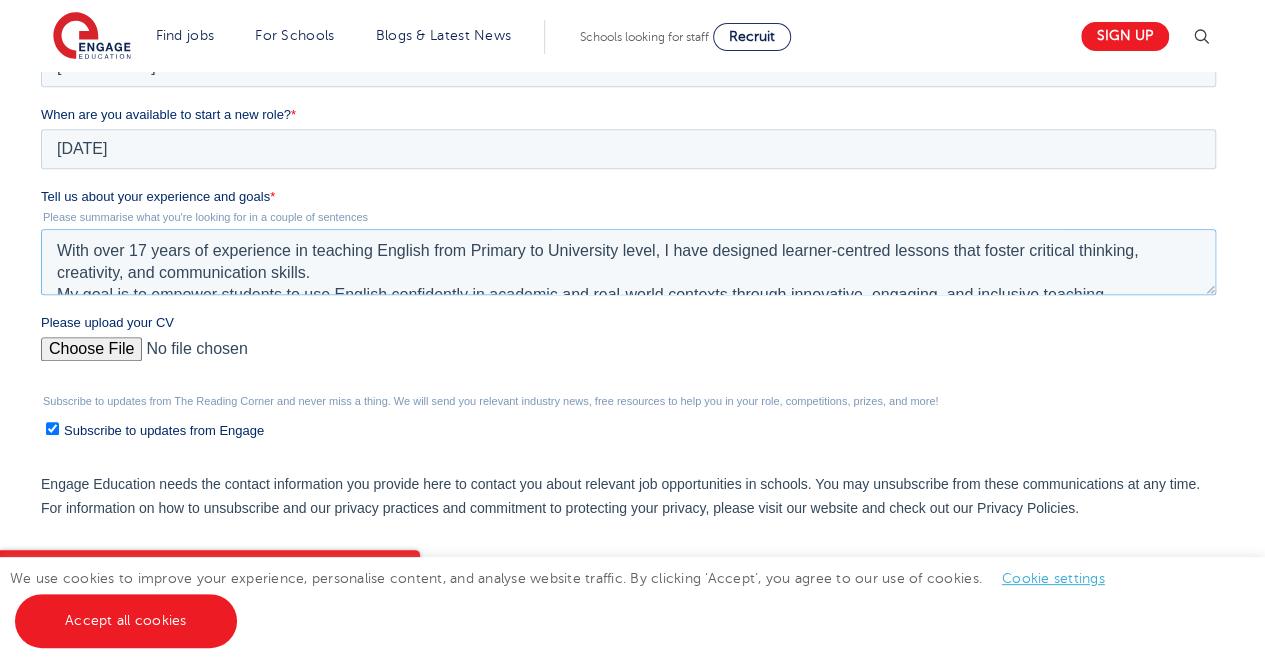 drag, startPoint x: 714, startPoint y: 300, endPoint x: 653, endPoint y: 267, distance: 69.354164 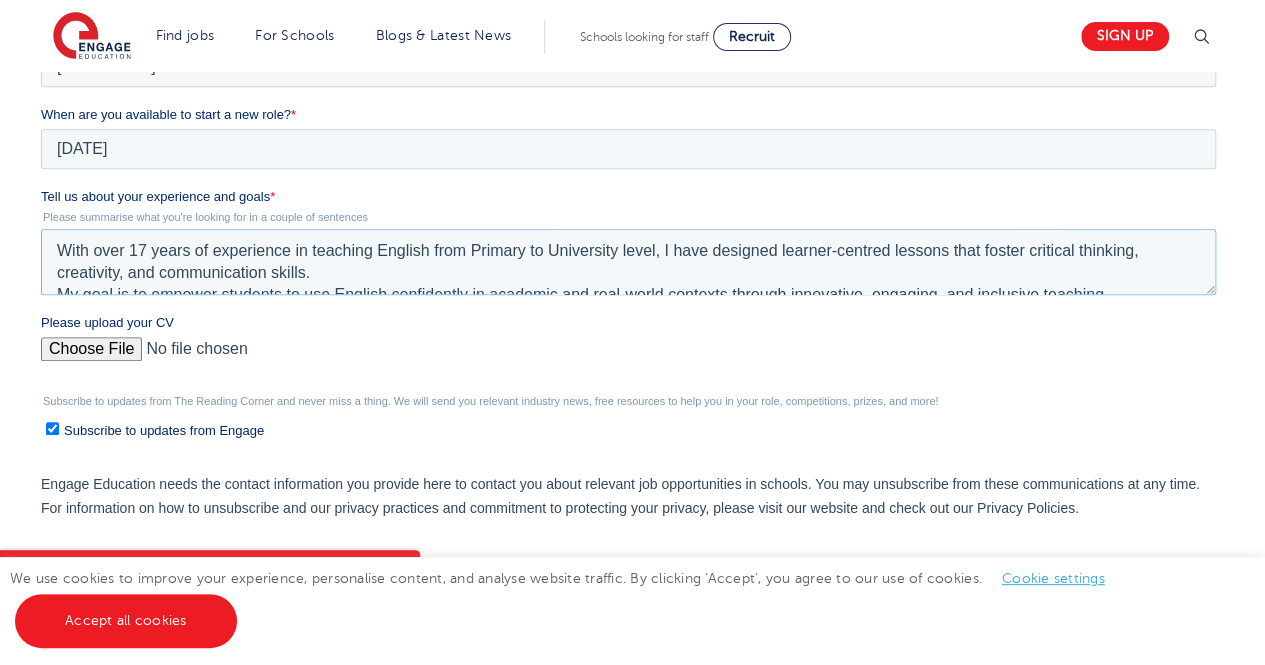 click on "With over 17 years of experience in teaching English from Primary to University level, I have designed learner-centred lessons that foster critical thinking, creativity, and communication skills.
My goal is to empower students to use English confidently in academic and real-world contexts through innovative, engaging, and inclusive teaching." at bounding box center (628, 262) 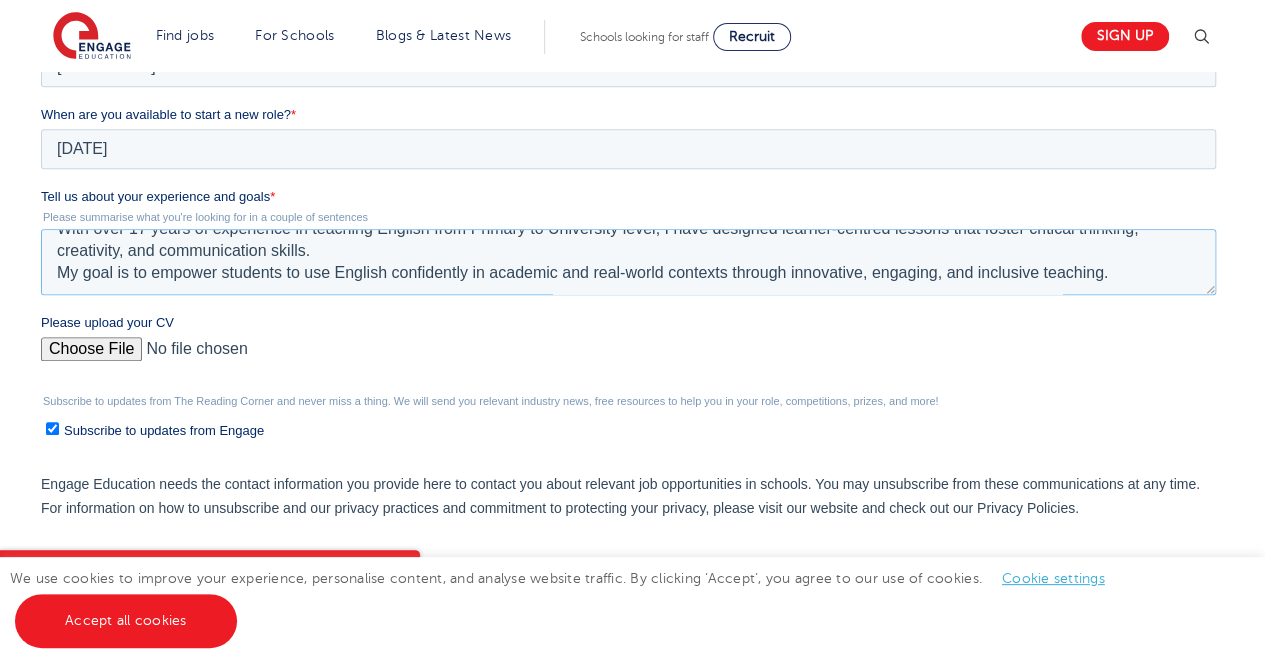 scroll, scrollTop: 0, scrollLeft: 0, axis: both 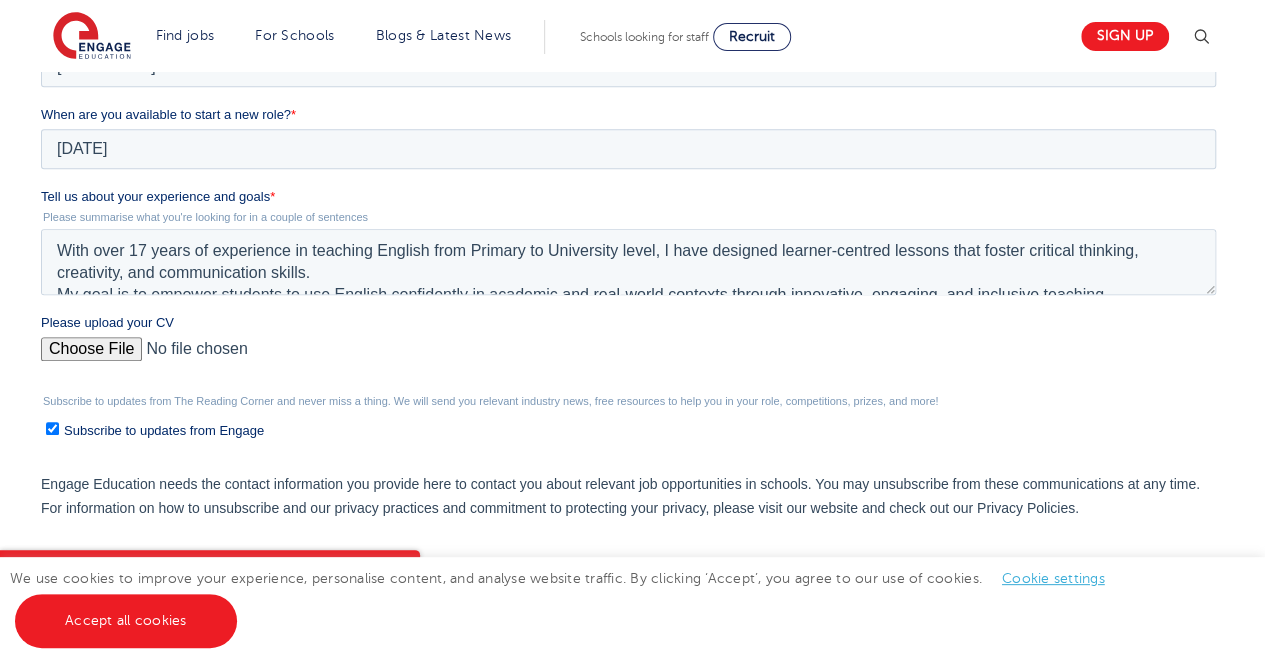 click on "Please upload your CV" at bounding box center [628, 357] 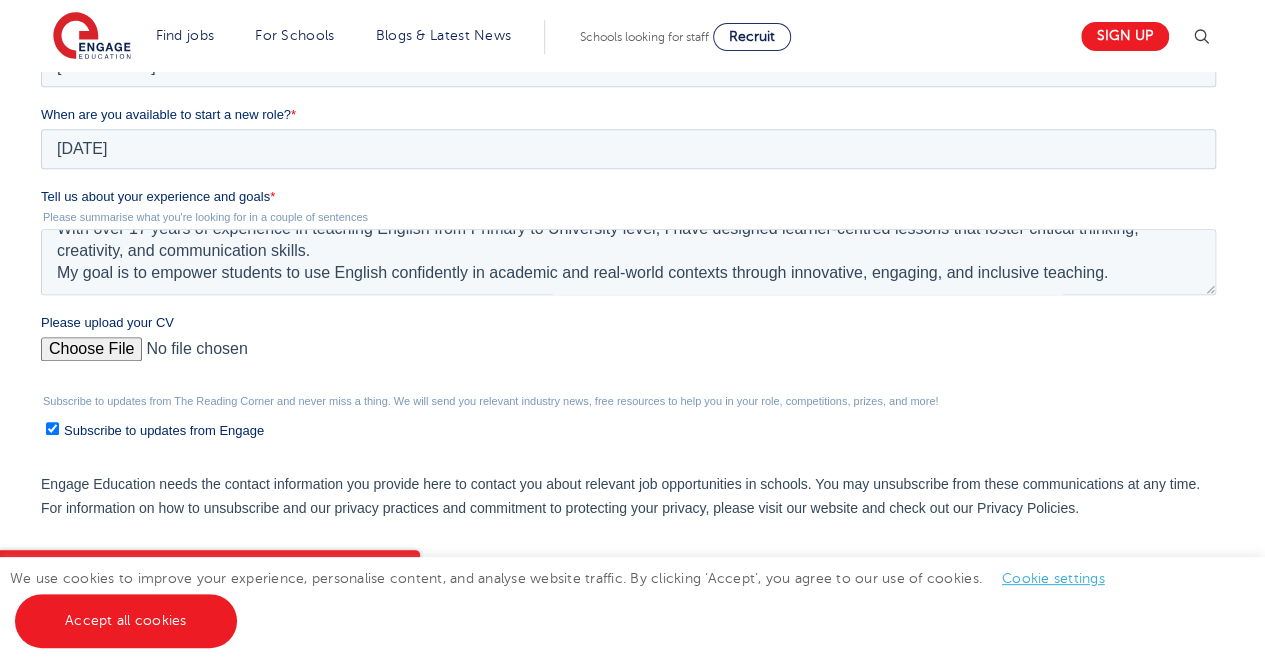 scroll, scrollTop: 0, scrollLeft: 0, axis: both 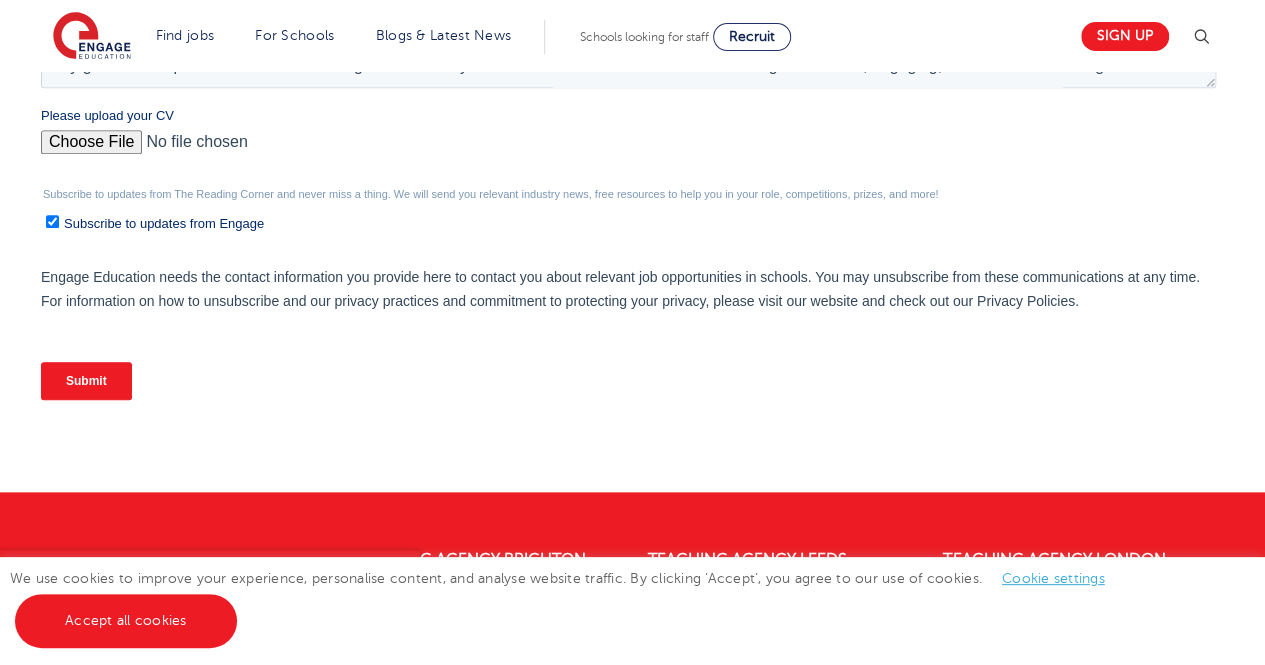 click on "Submit" at bounding box center [86, 381] 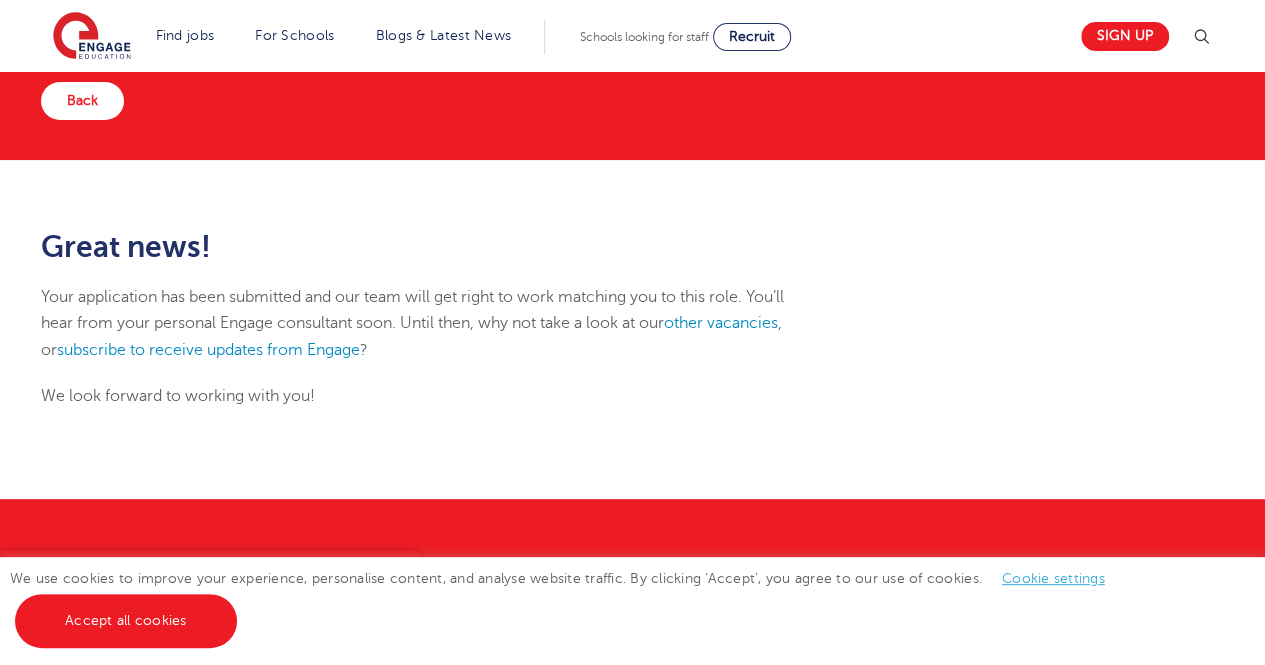 scroll, scrollTop: 0, scrollLeft: 0, axis: both 